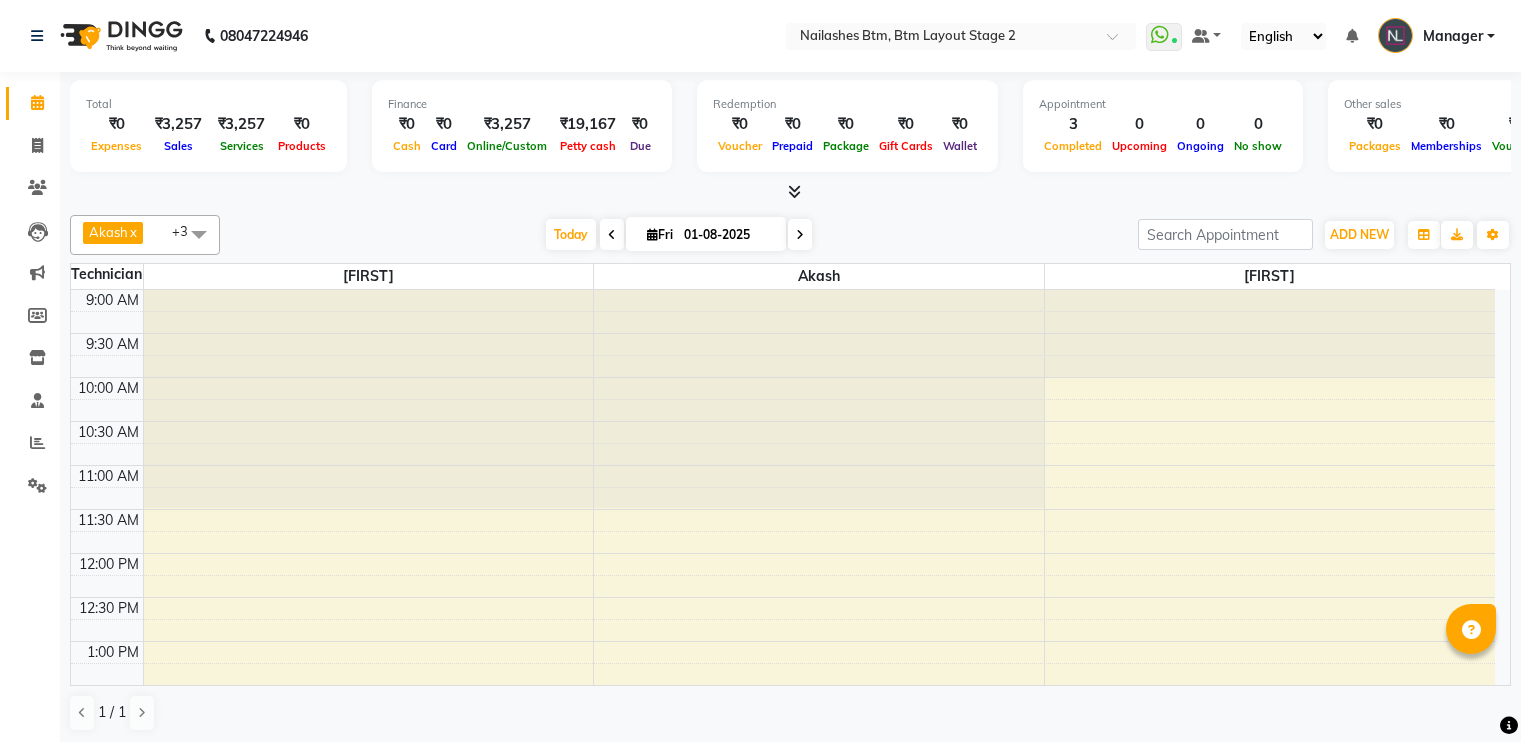 scroll, scrollTop: 0, scrollLeft: 0, axis: both 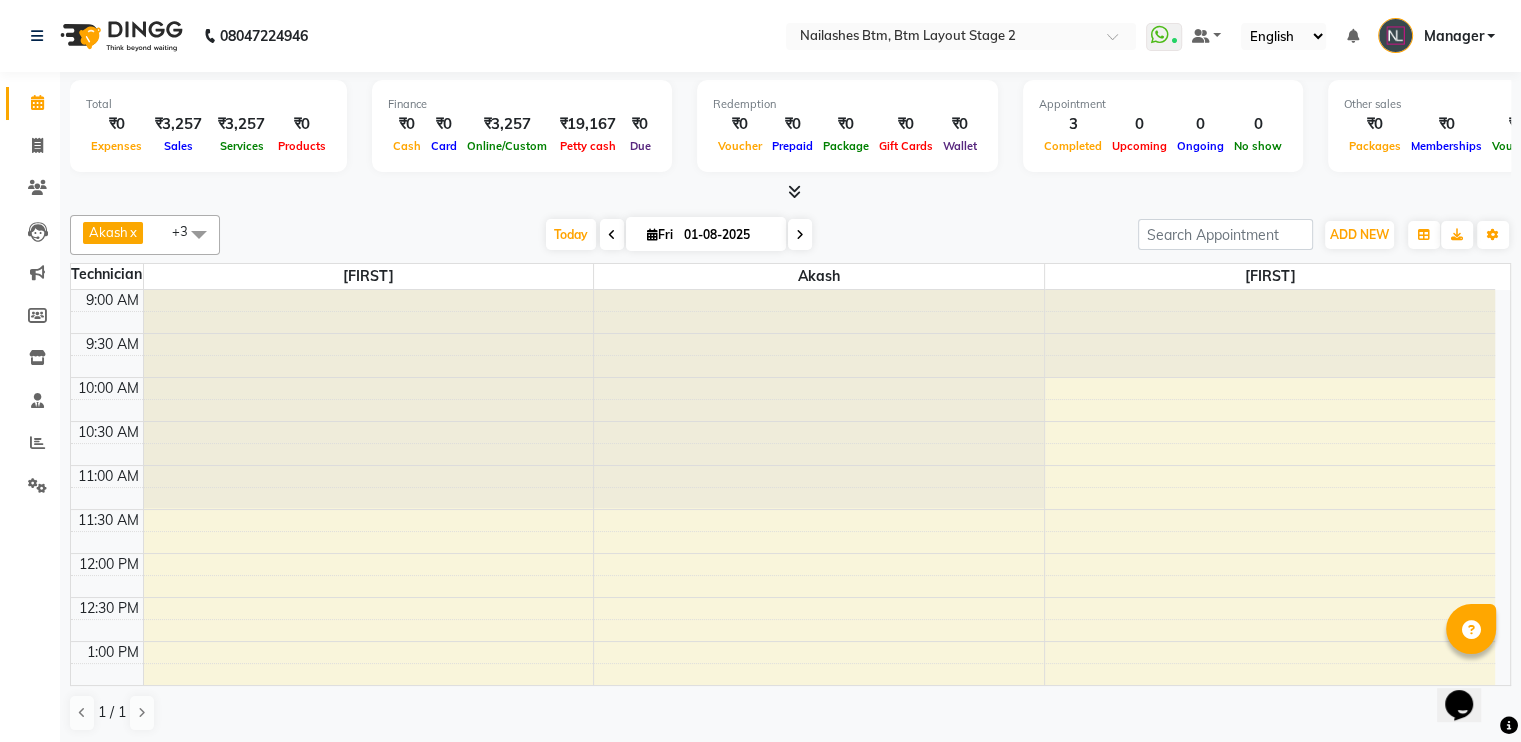 click at bounding box center [1270, 333] 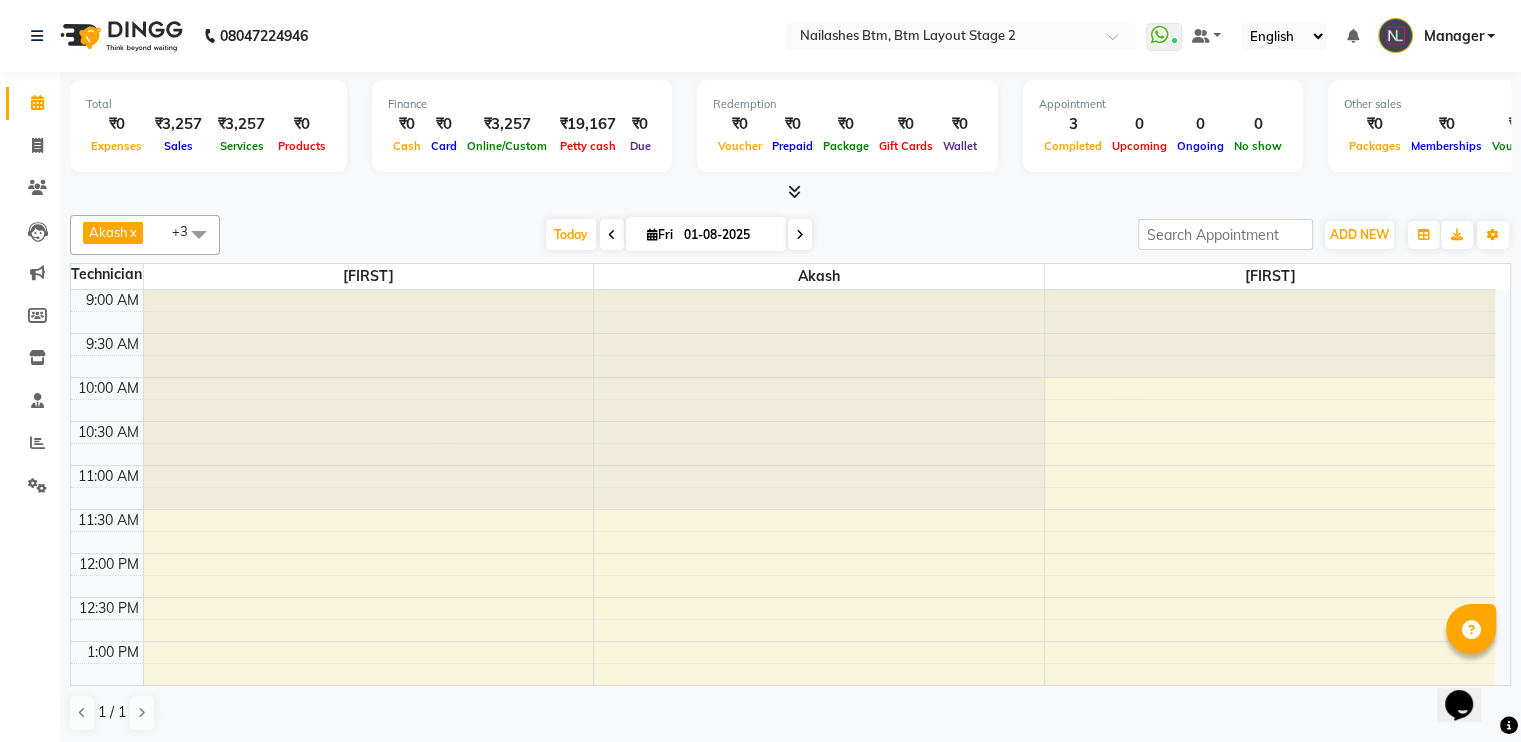 drag, startPoint x: 1120, startPoint y: 344, endPoint x: 1080, endPoint y: 355, distance: 41.484936 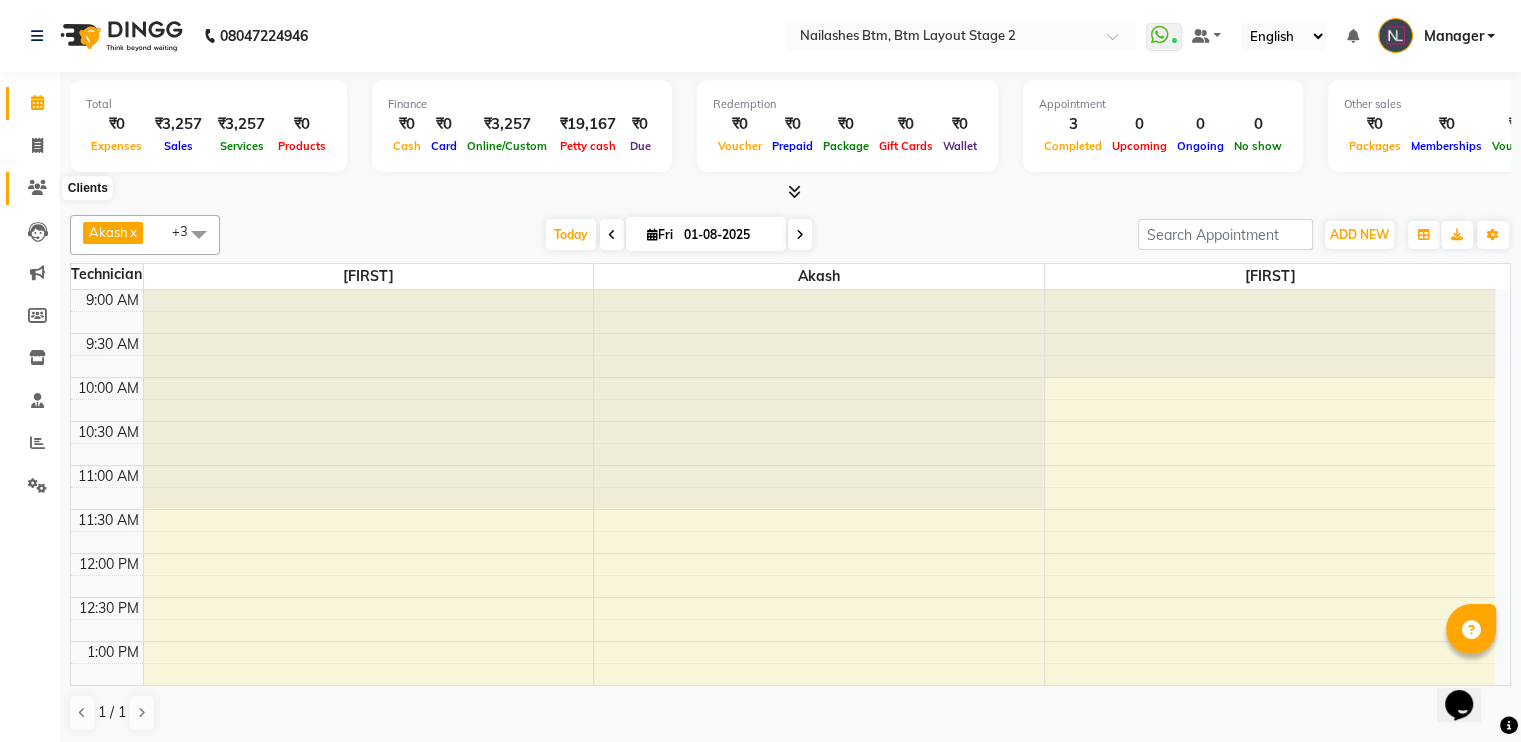 click 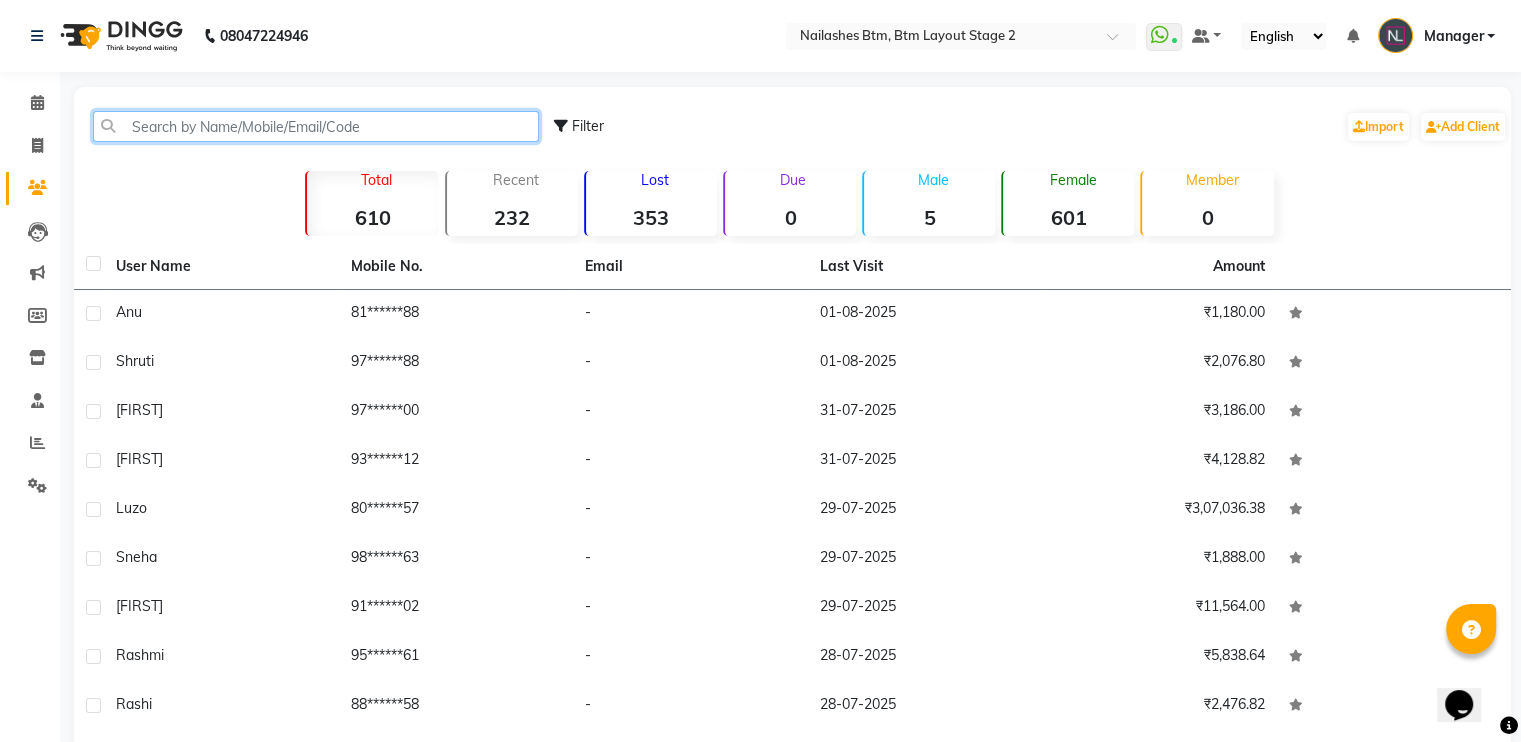 click 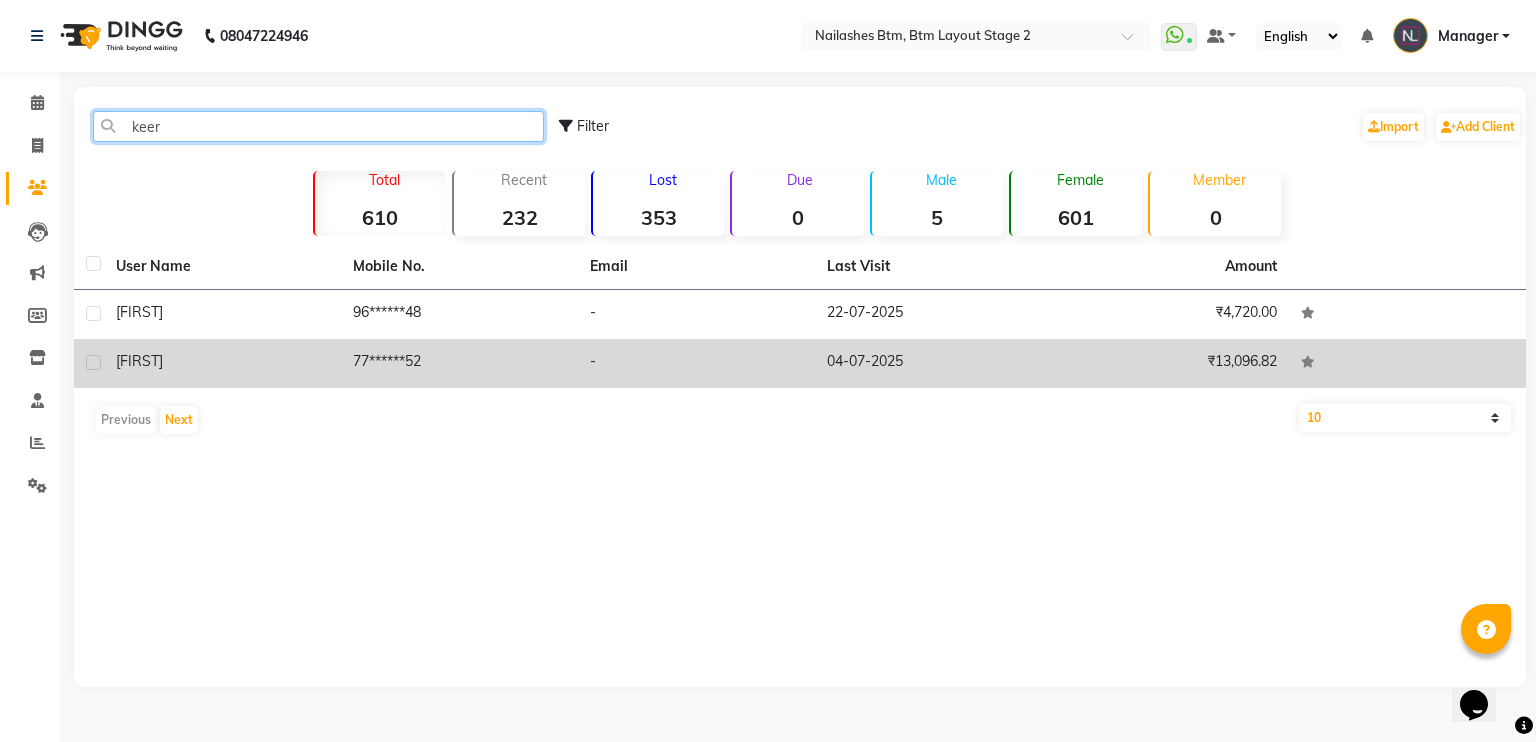 type on "keer" 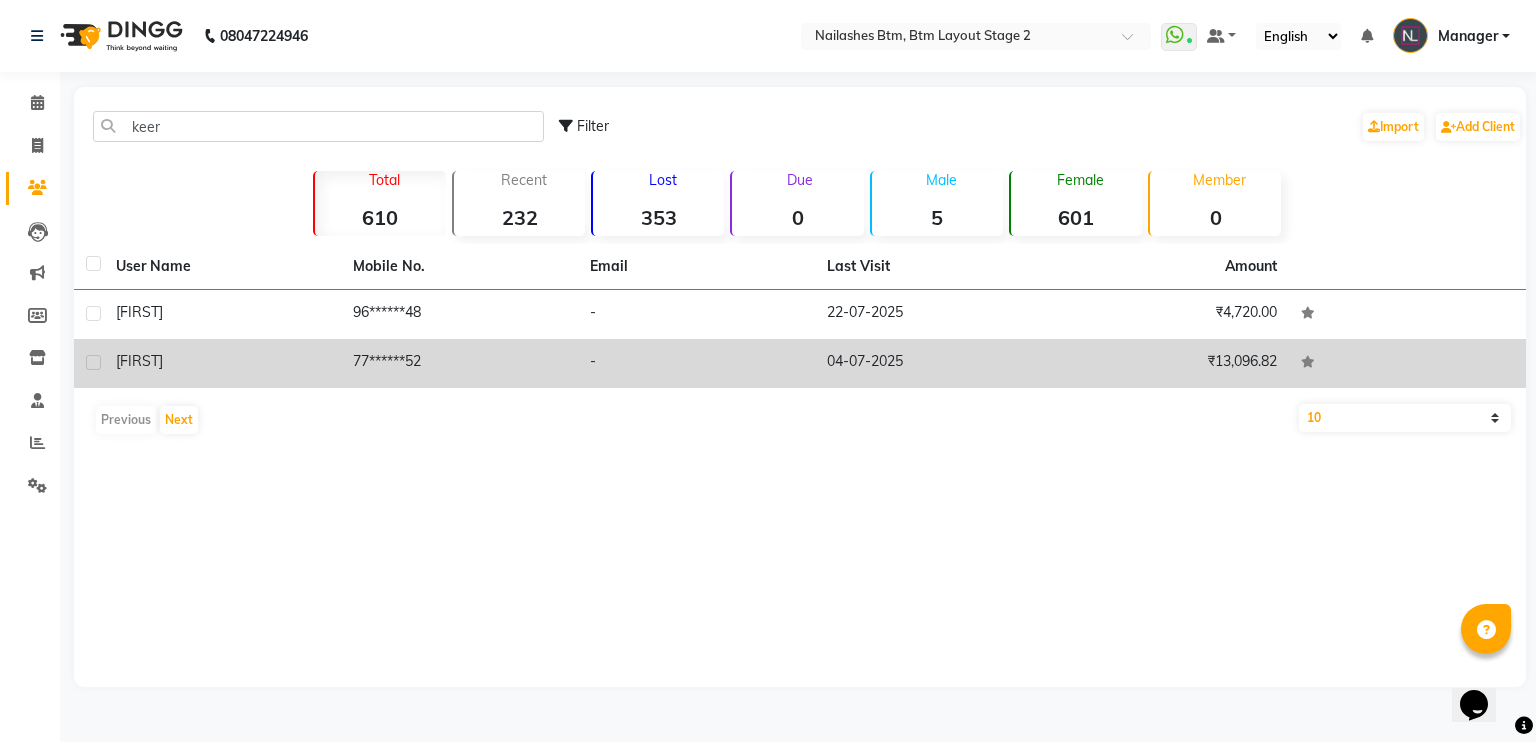 click on "-" 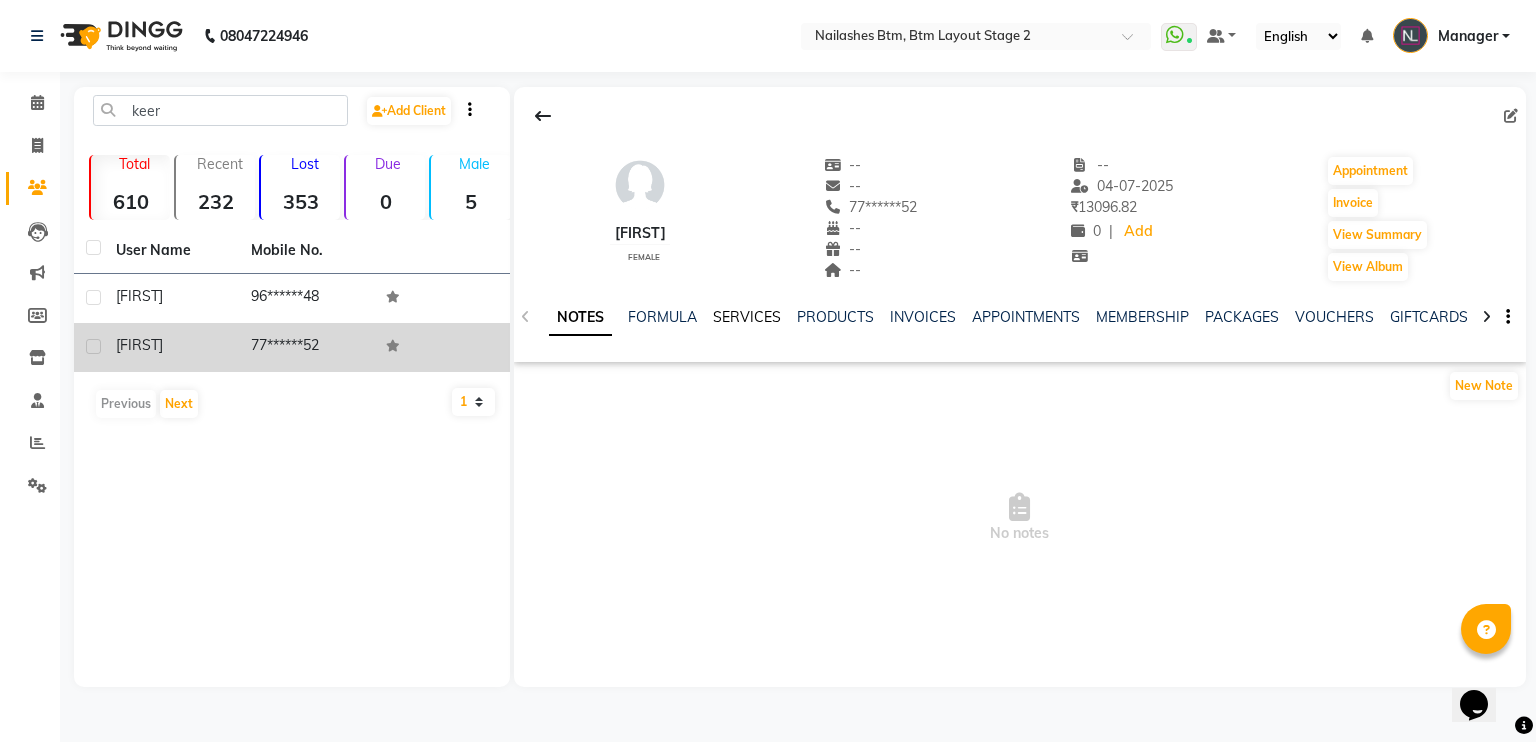 click on "SERVICES" 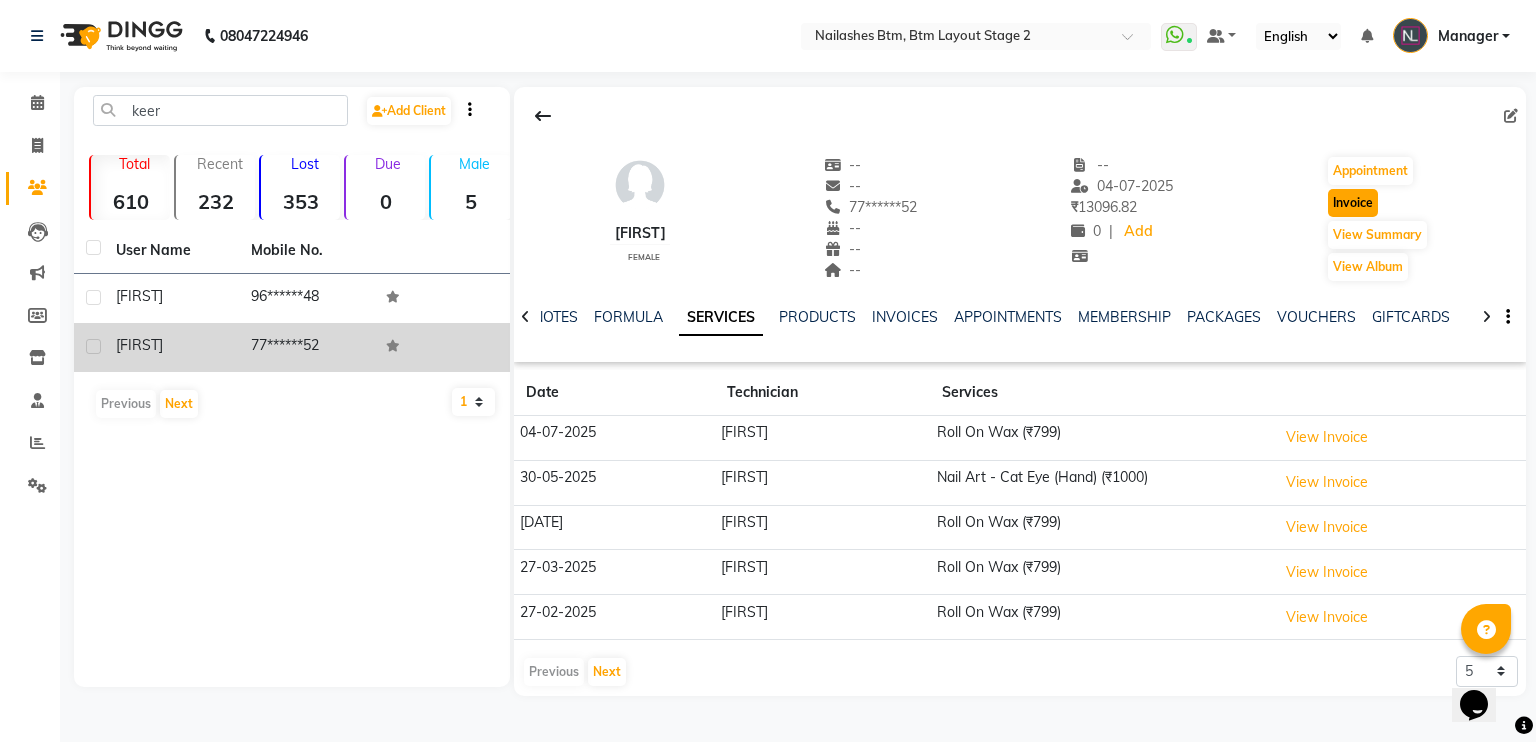 click on "Invoice" 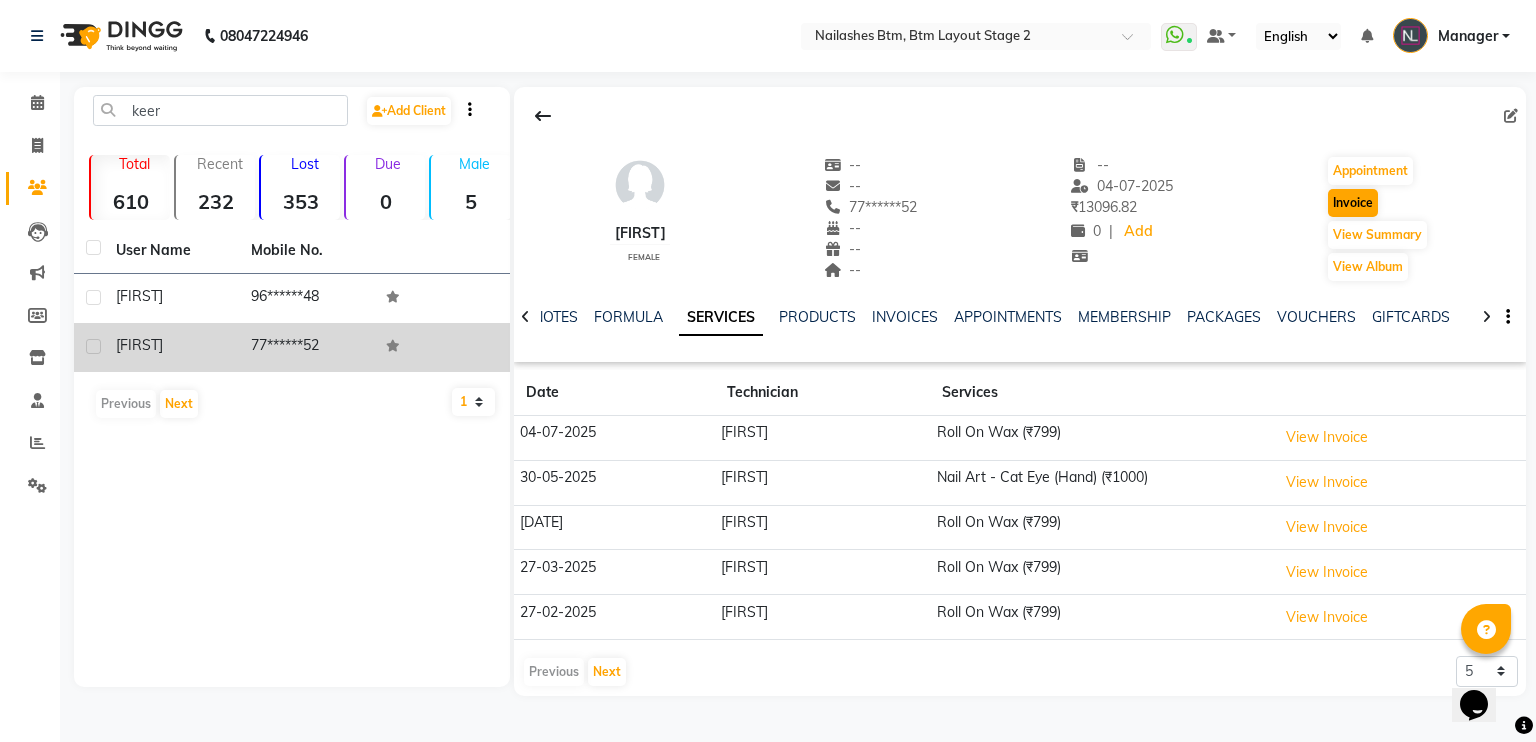 select on "service" 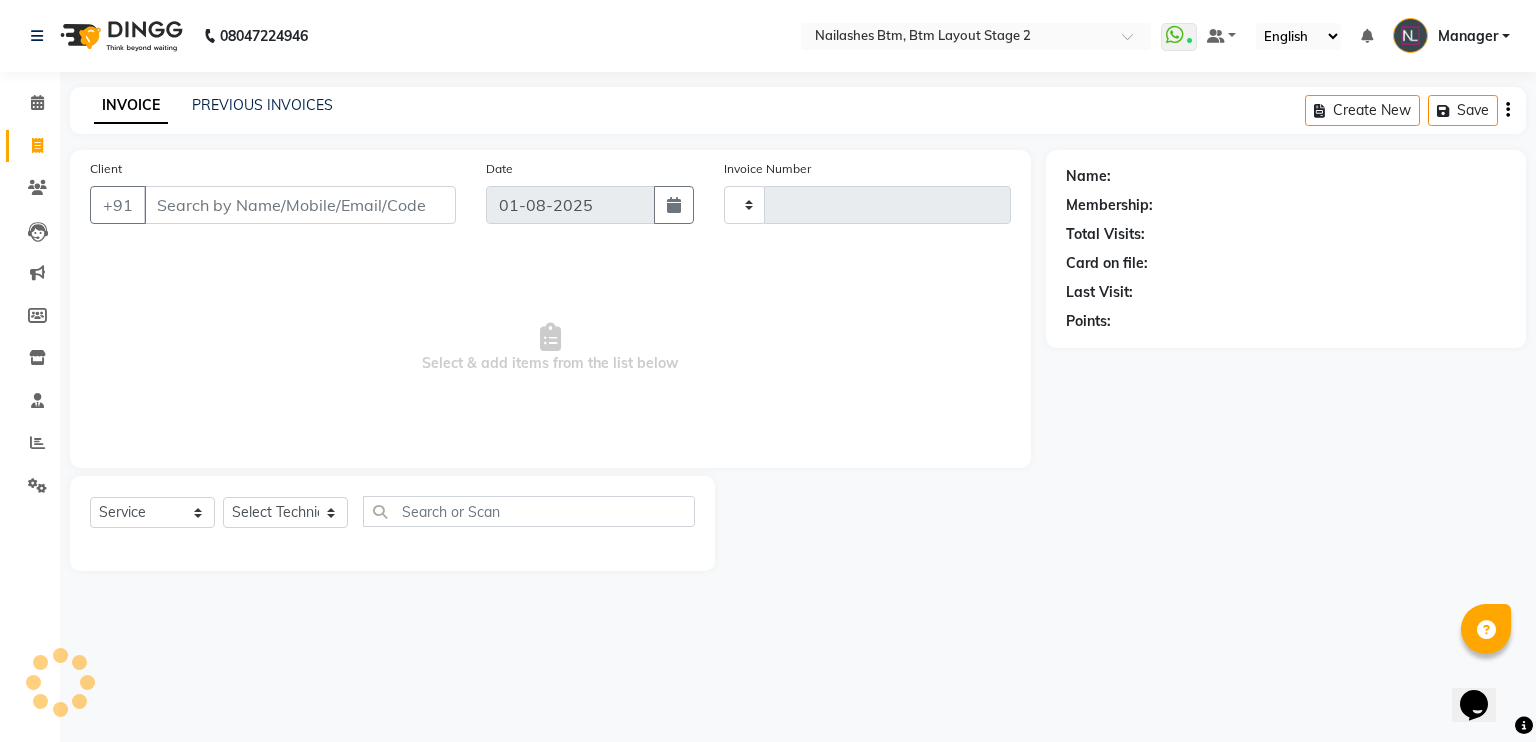 type on "0483" 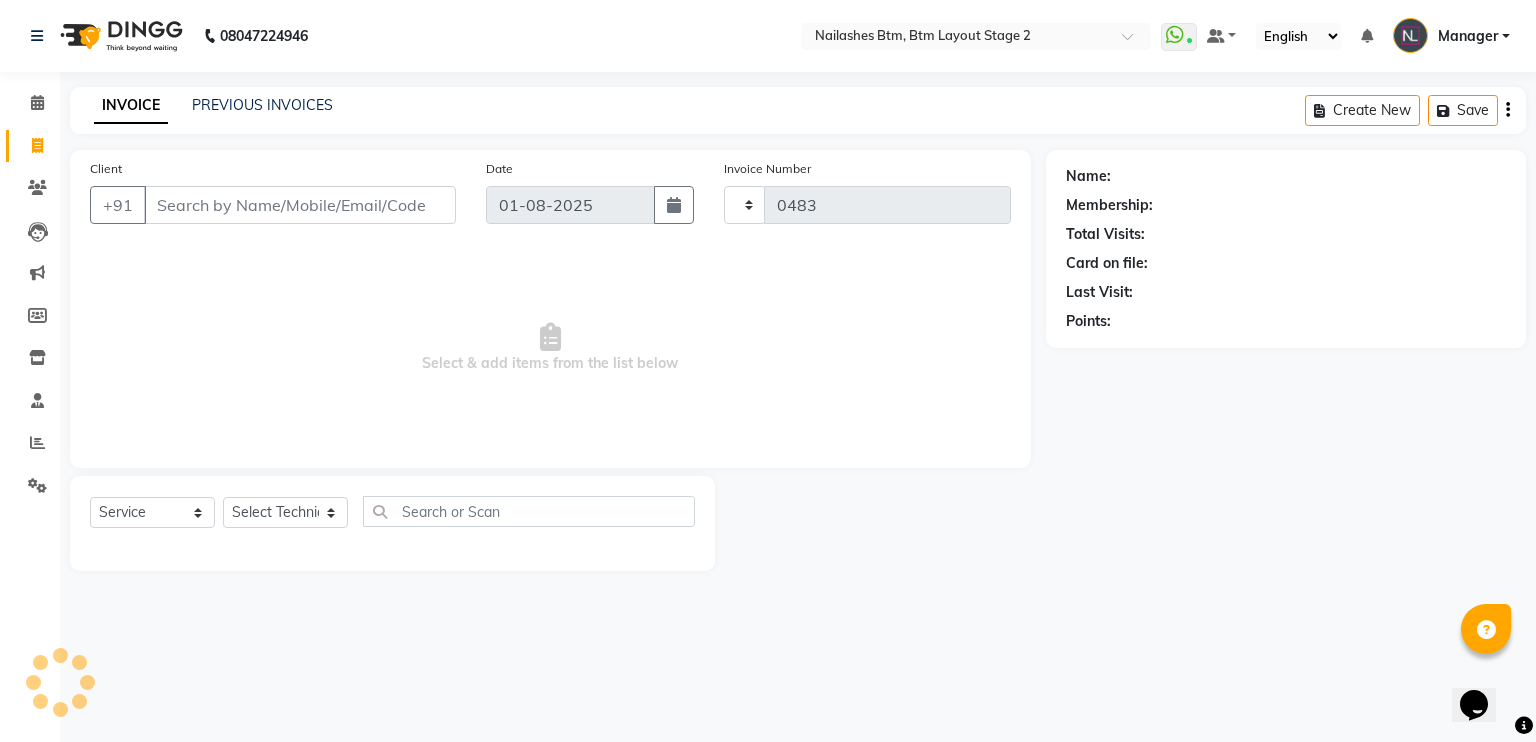 select on "6721" 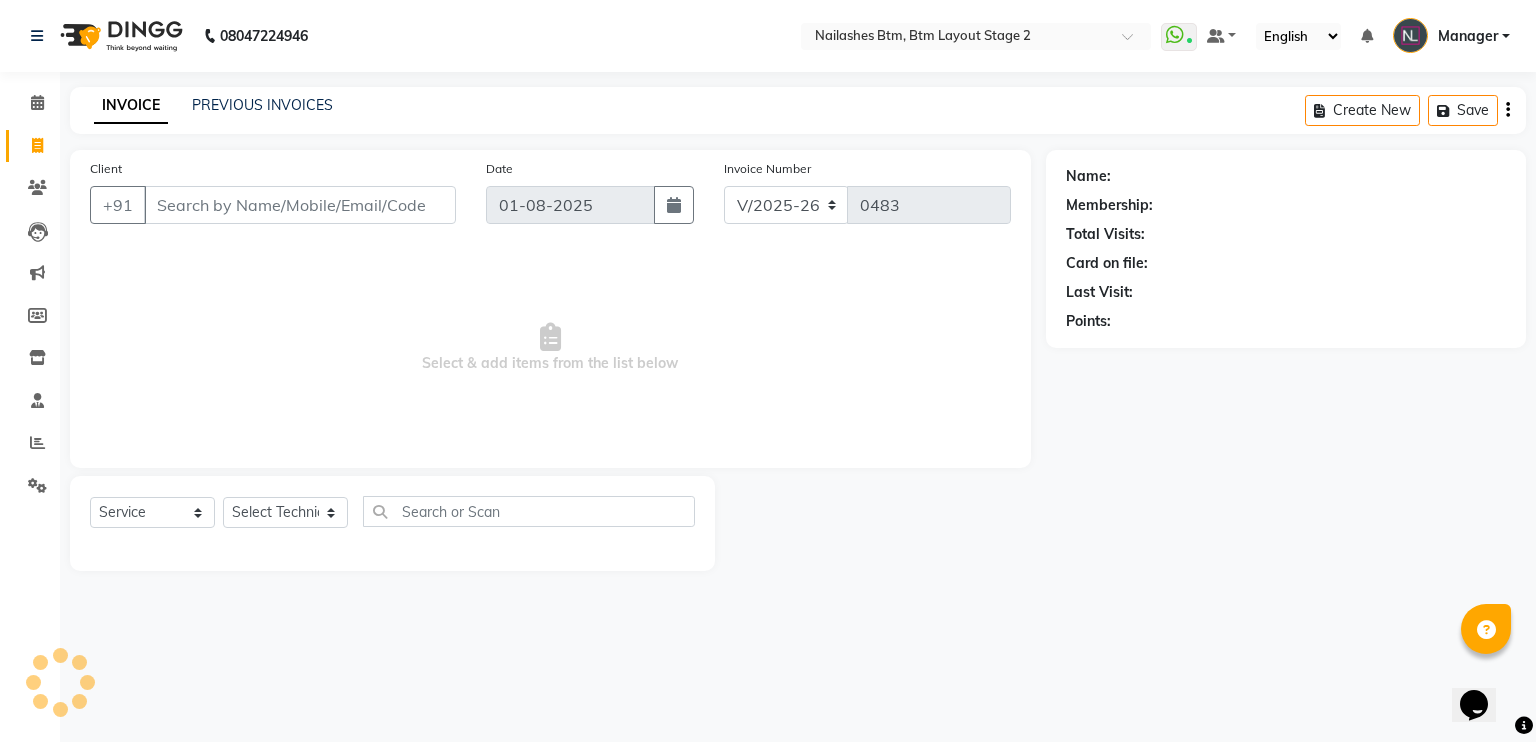 type on "77******52" 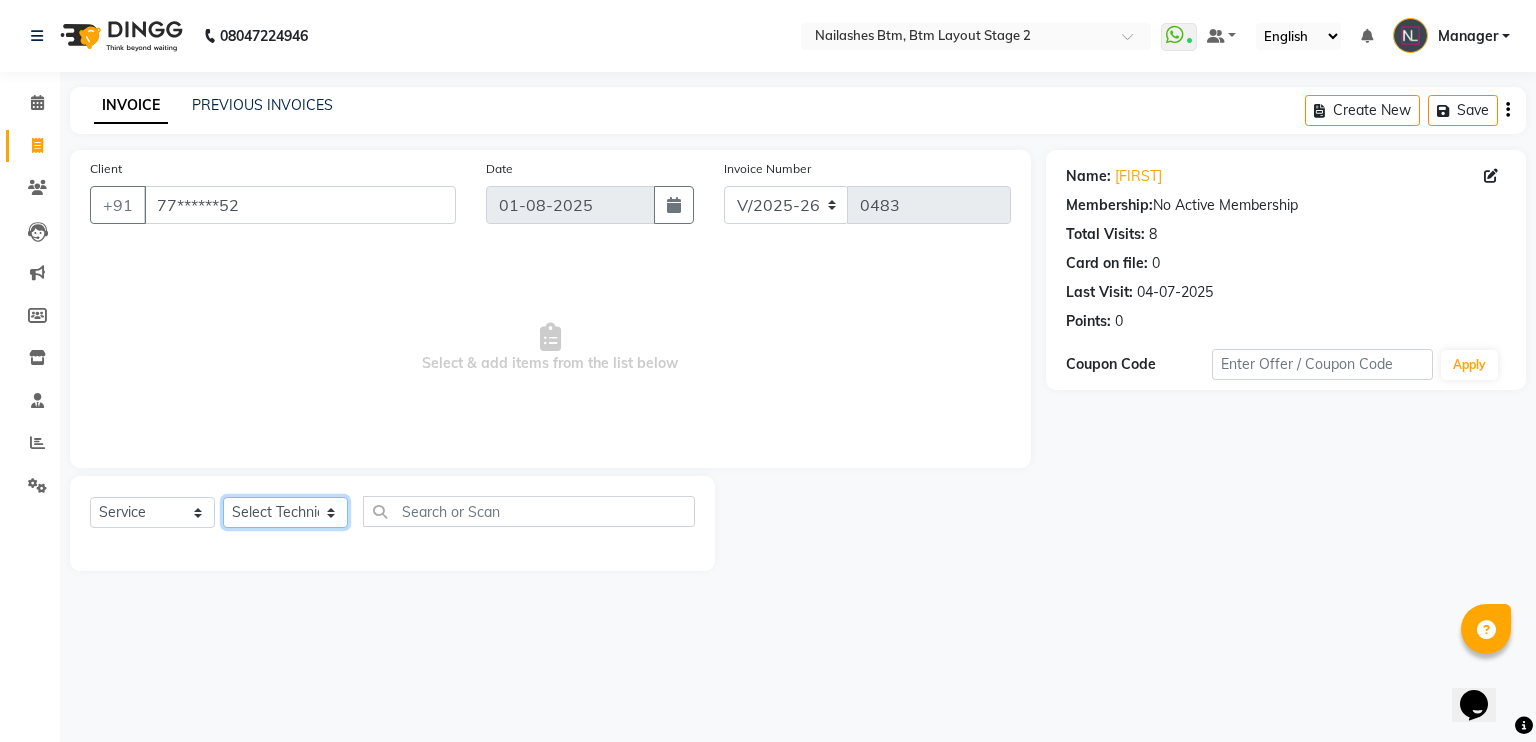 click on "Select Technician [FIRST] Manager [FIRST] [FIRST] [FIRST]" 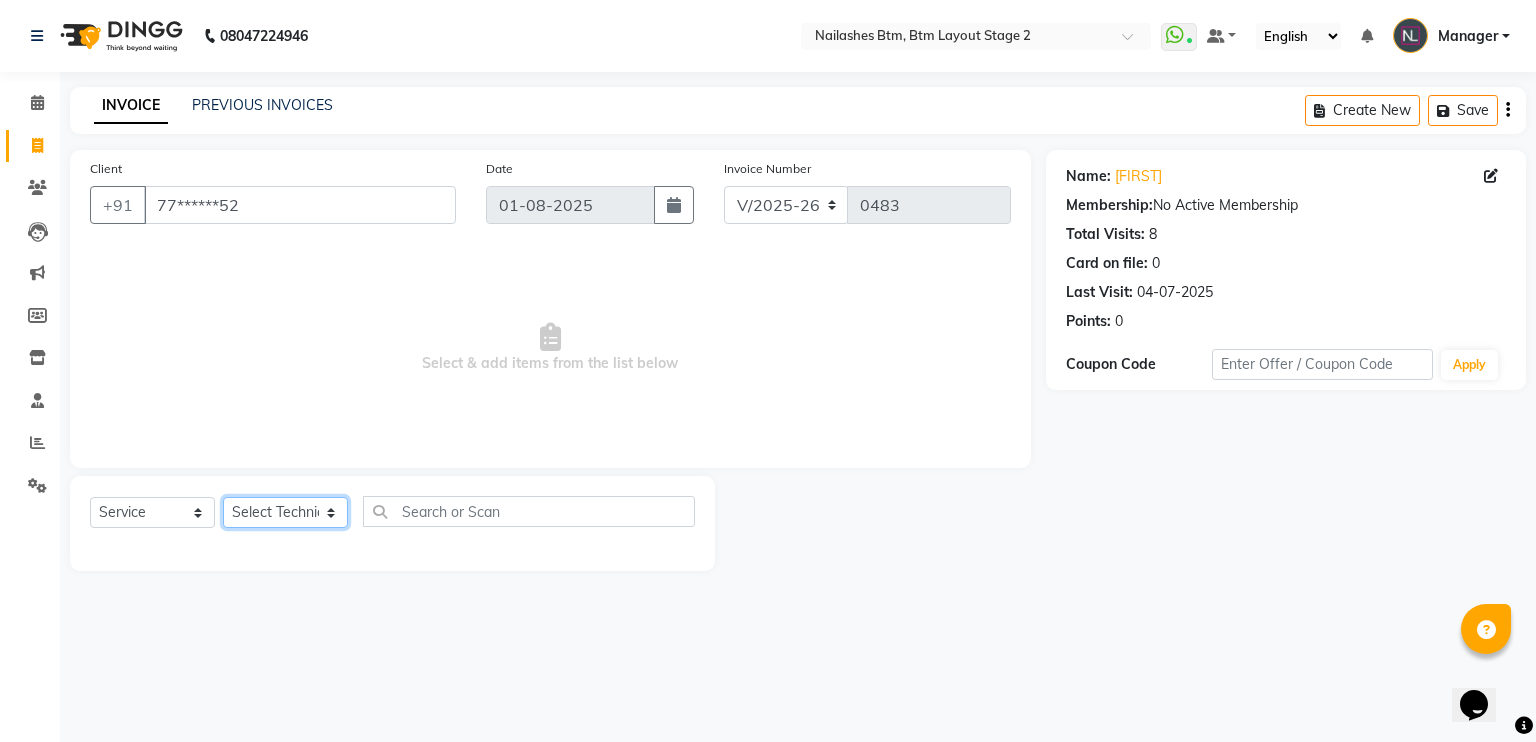 select on "56707" 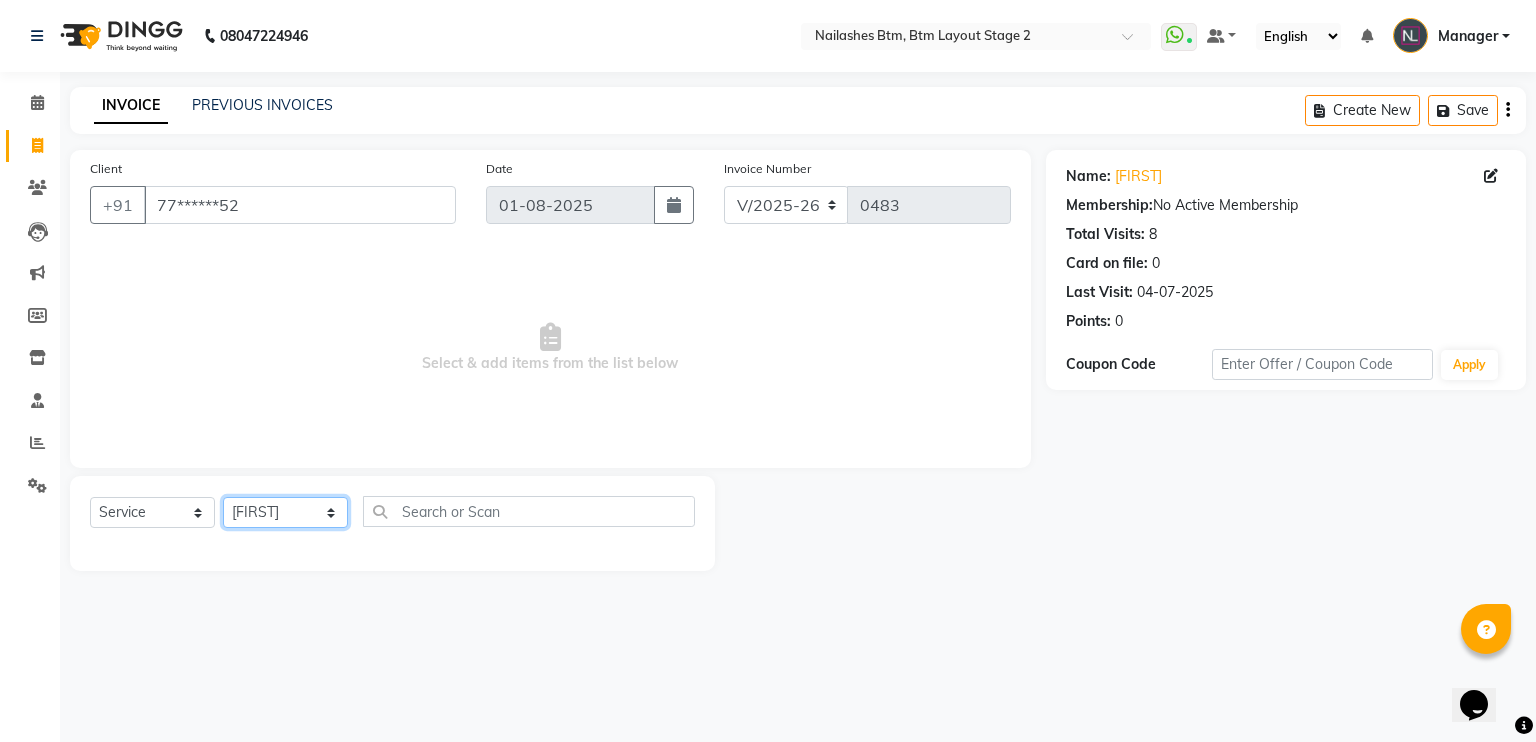 click on "Select Technician [FIRST] Manager [FIRST] [FIRST] [FIRST]" 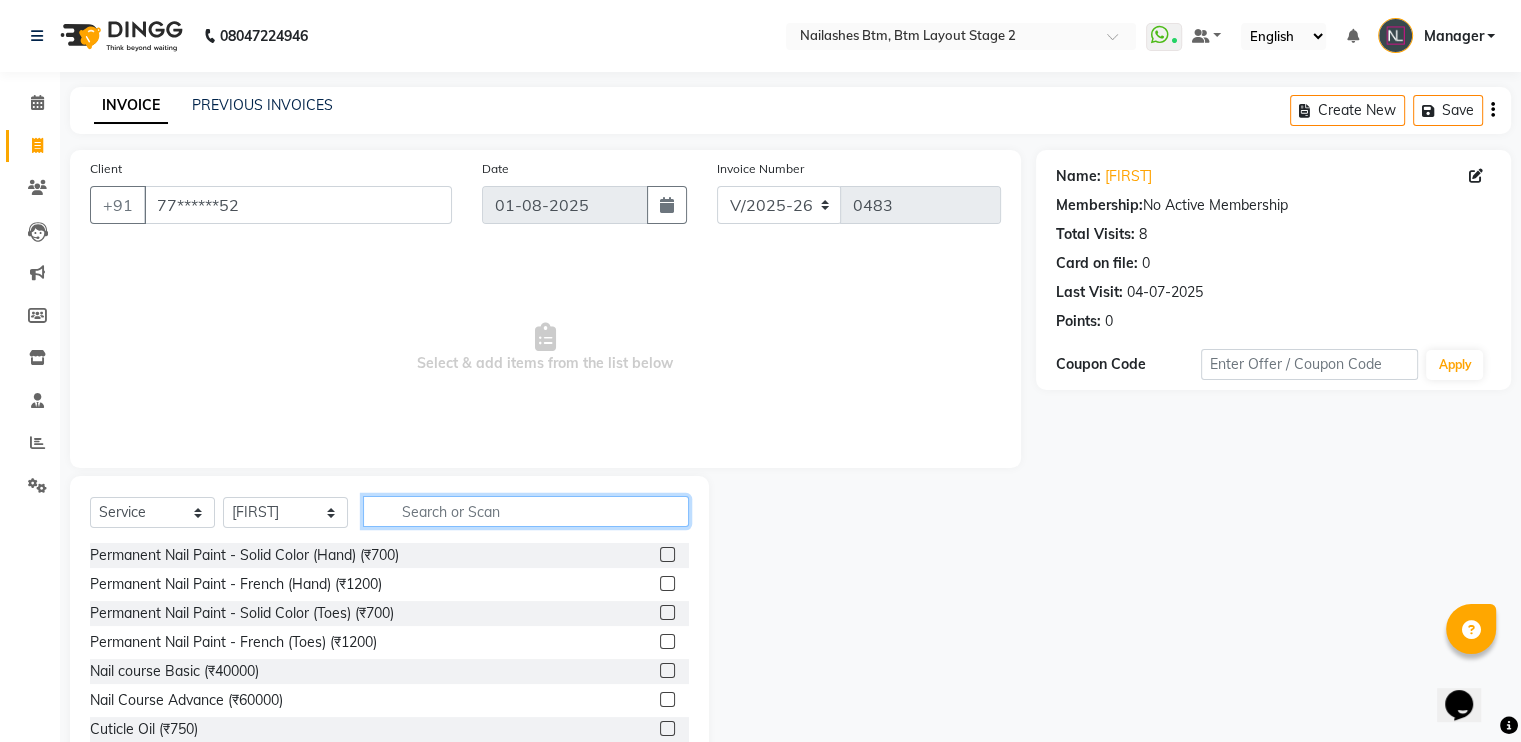 click 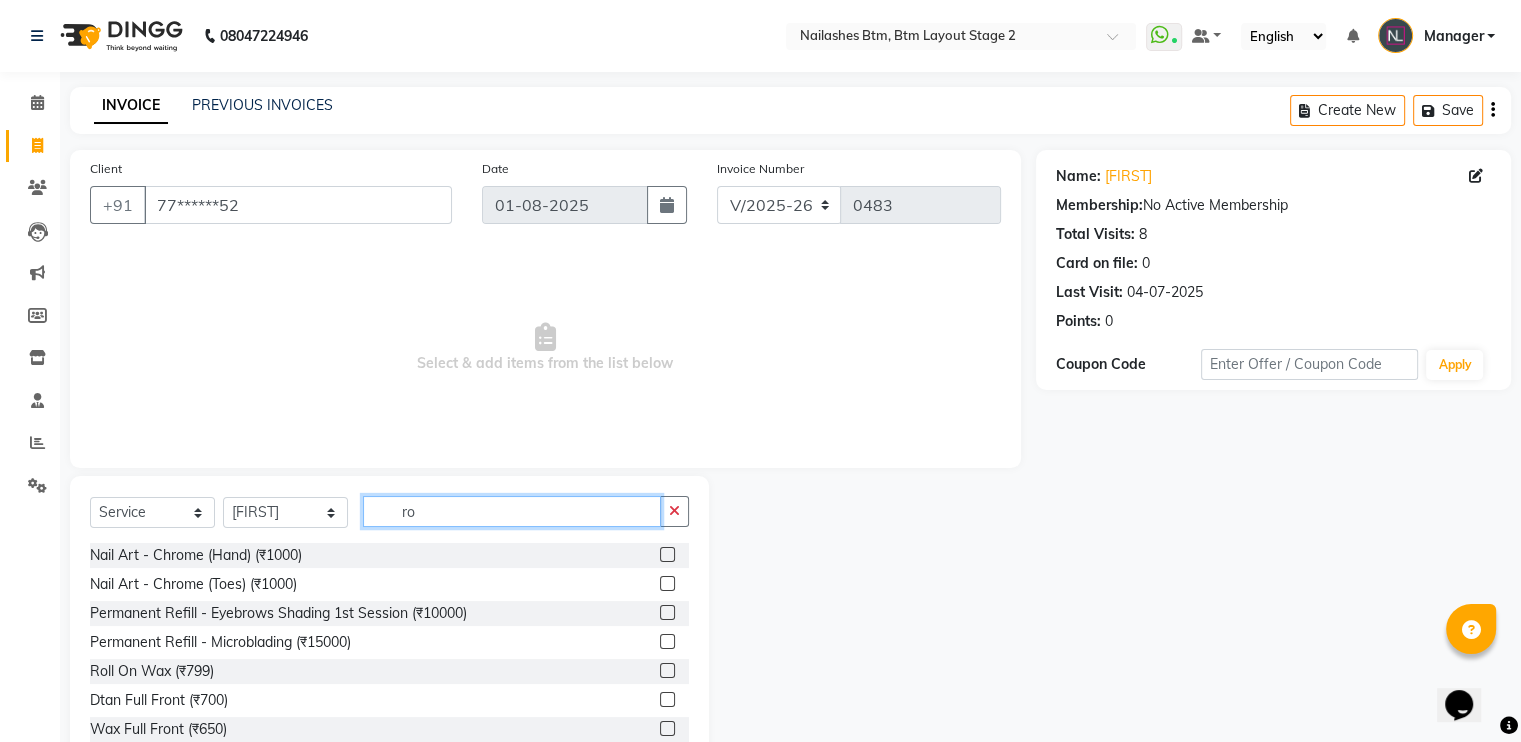 type on "r" 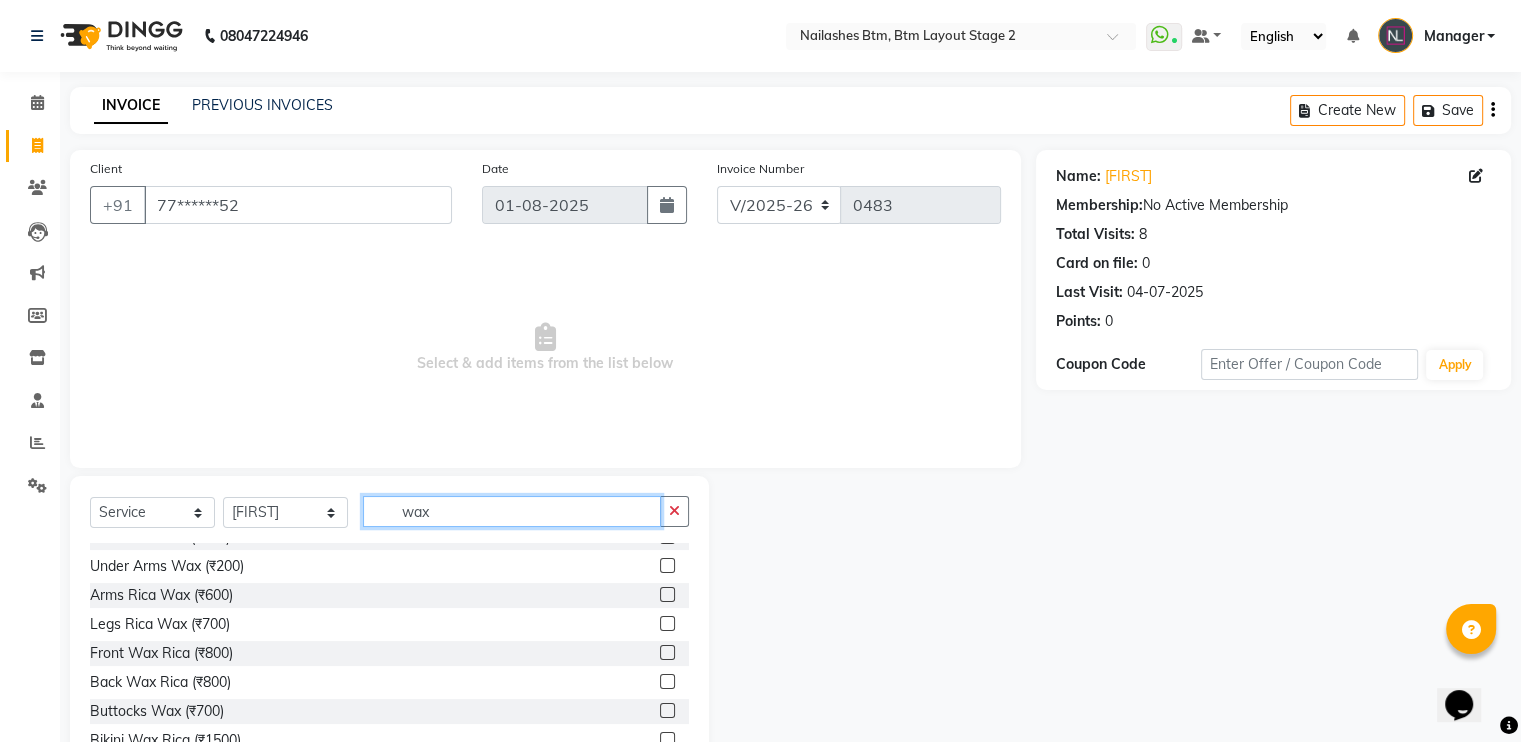 scroll, scrollTop: 0, scrollLeft: 0, axis: both 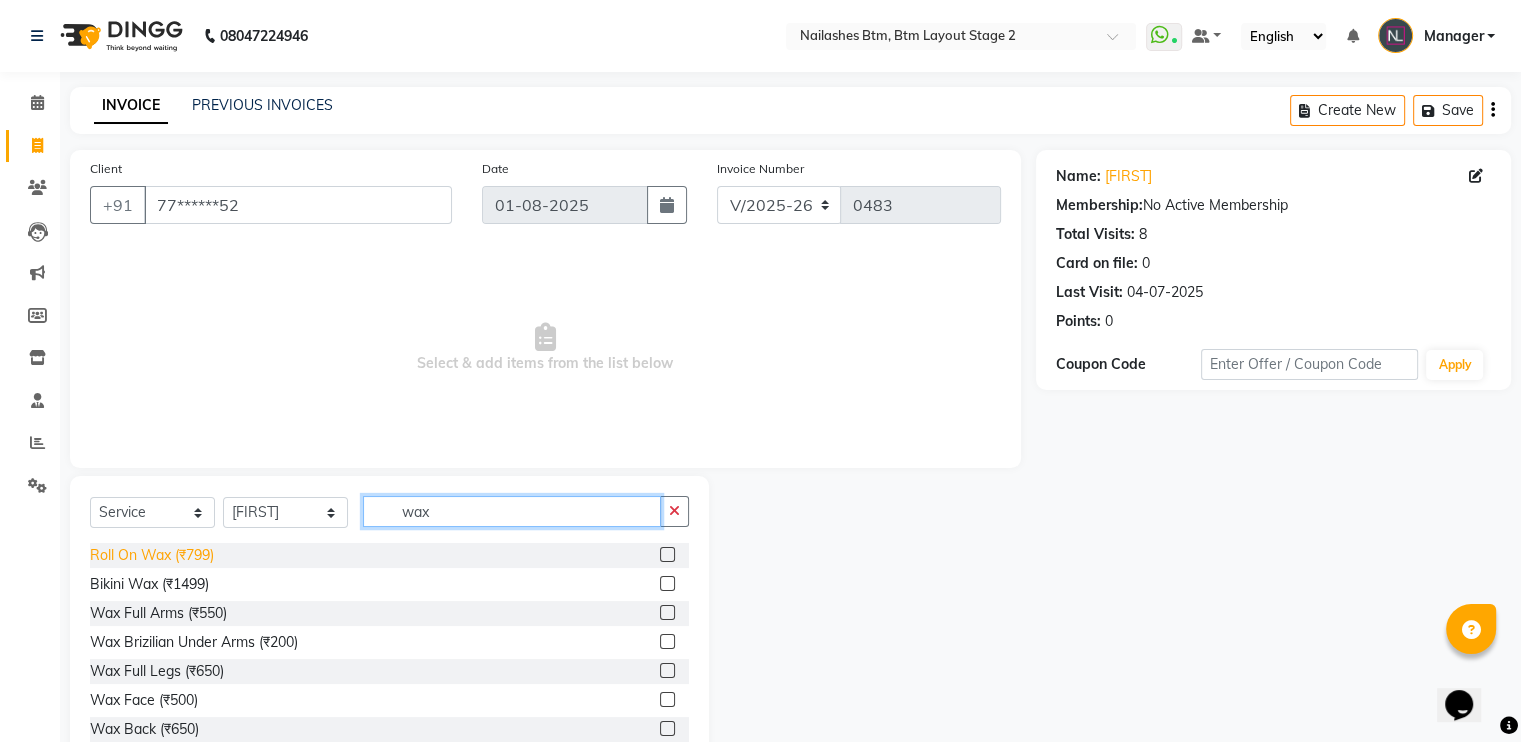 type on "wax" 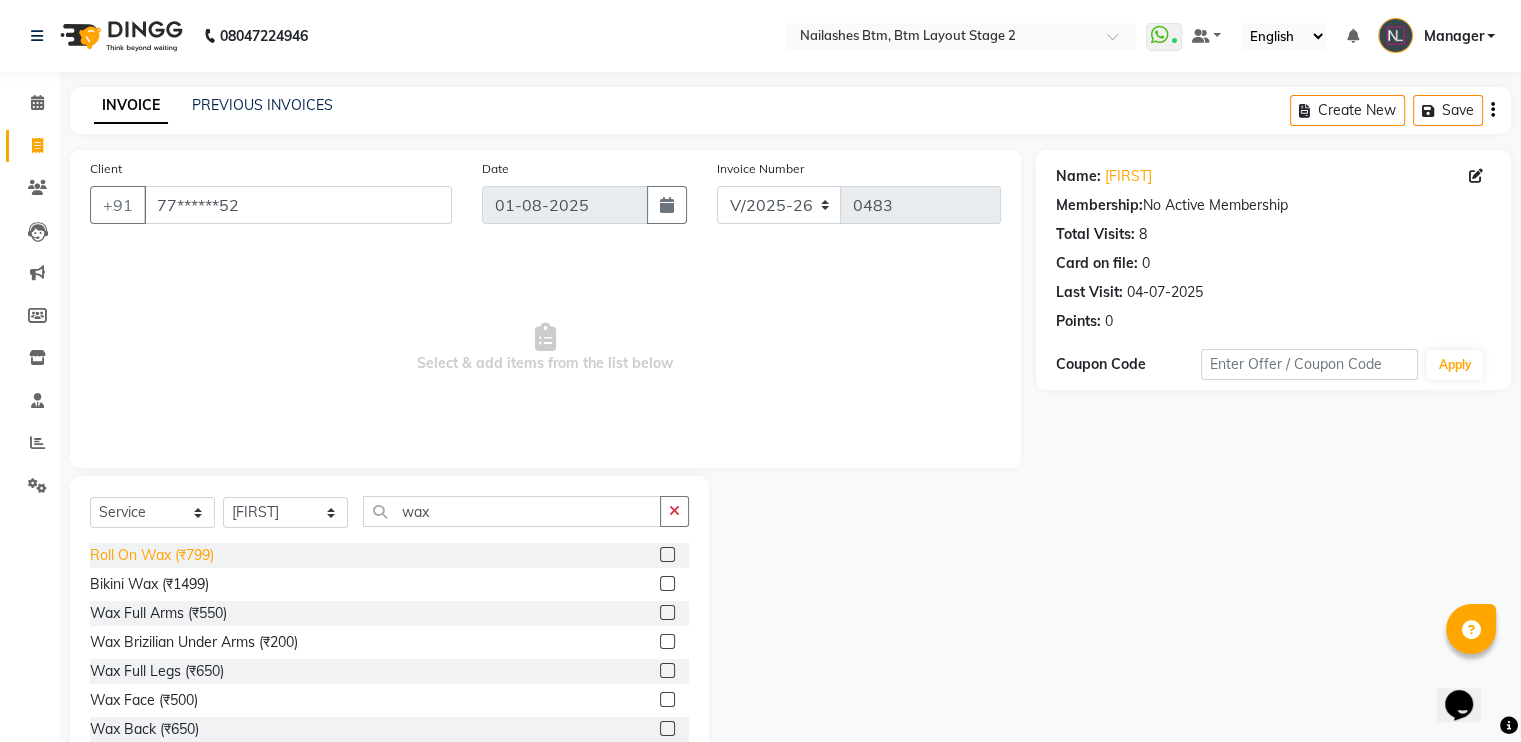 click on "Roll On Wax (₹799)" 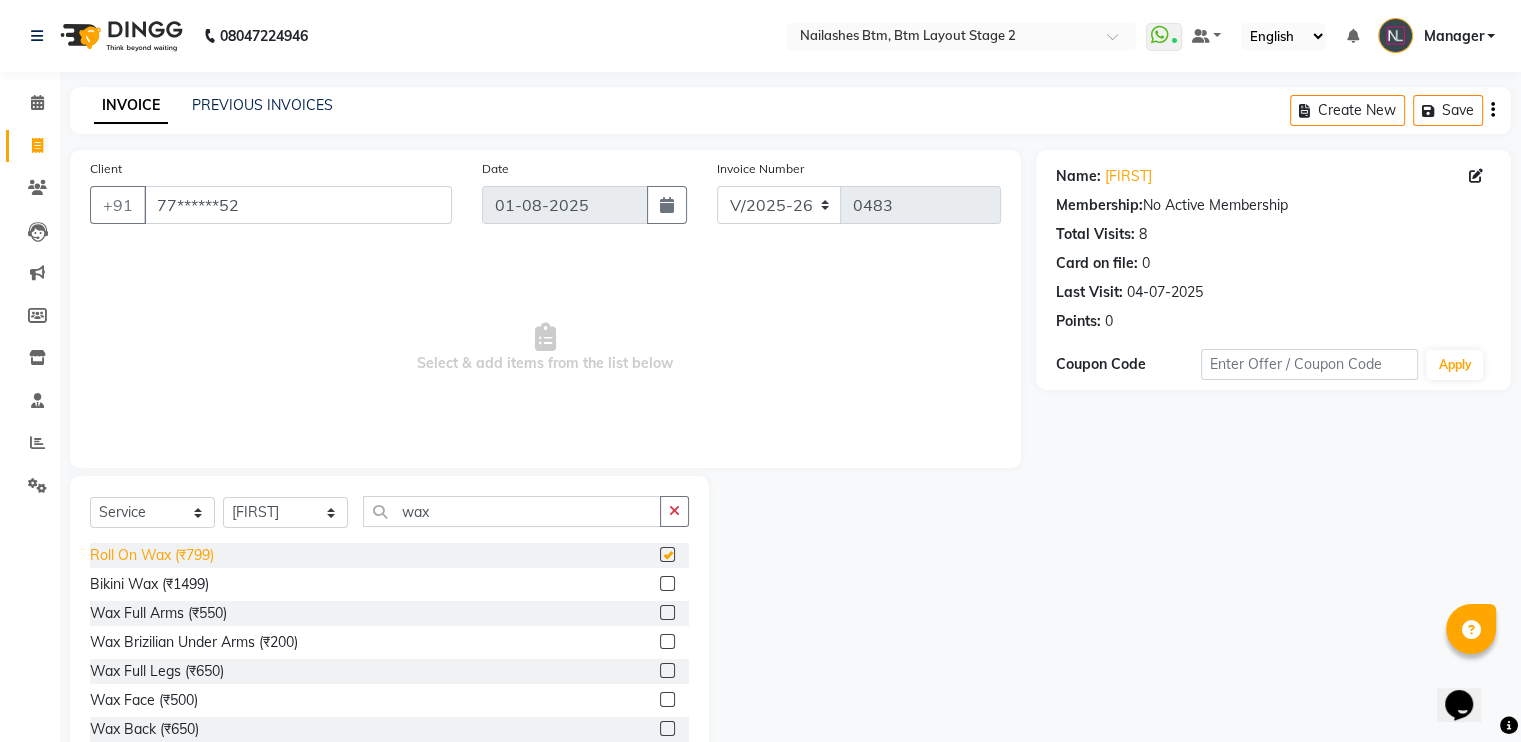 checkbox on "false" 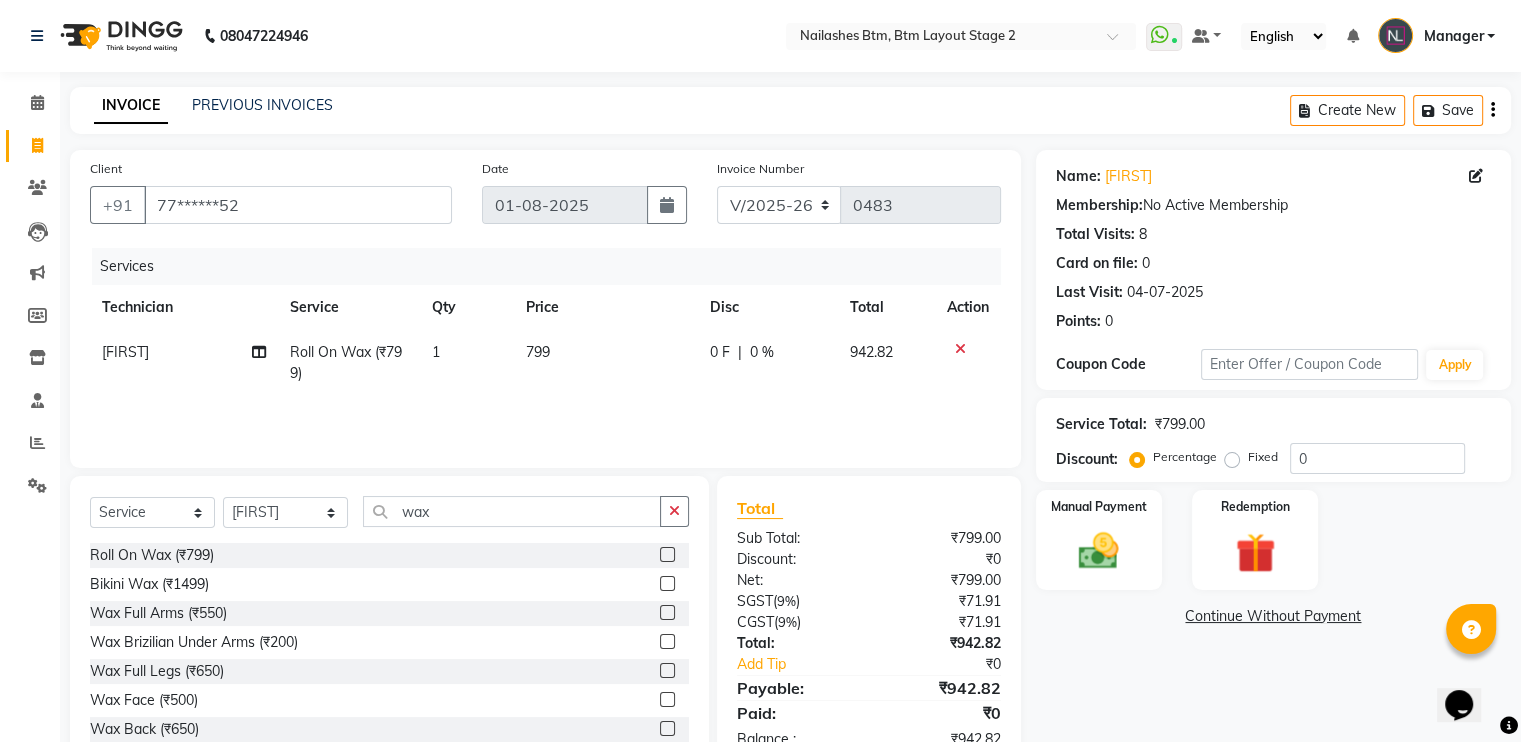 click on "799" 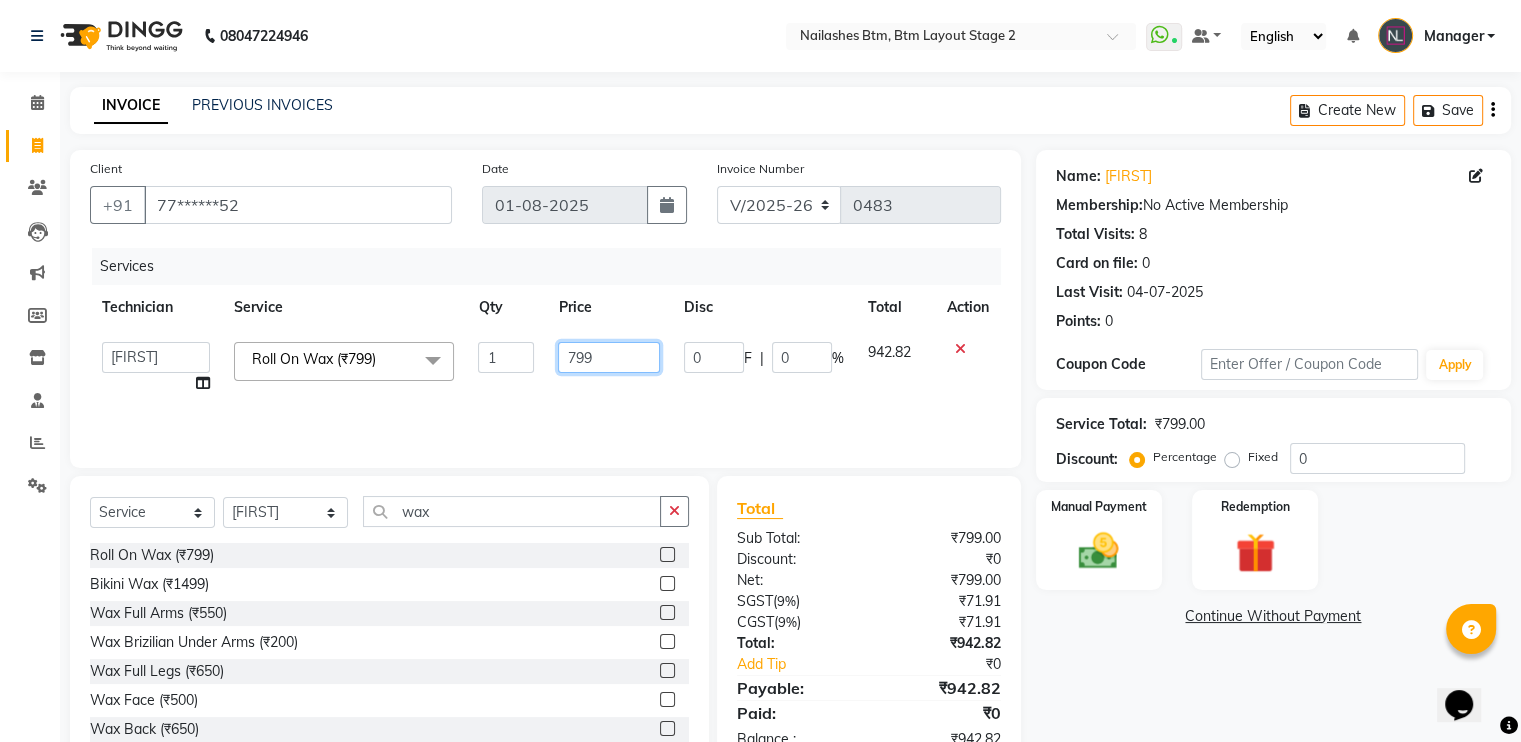 click on "799" 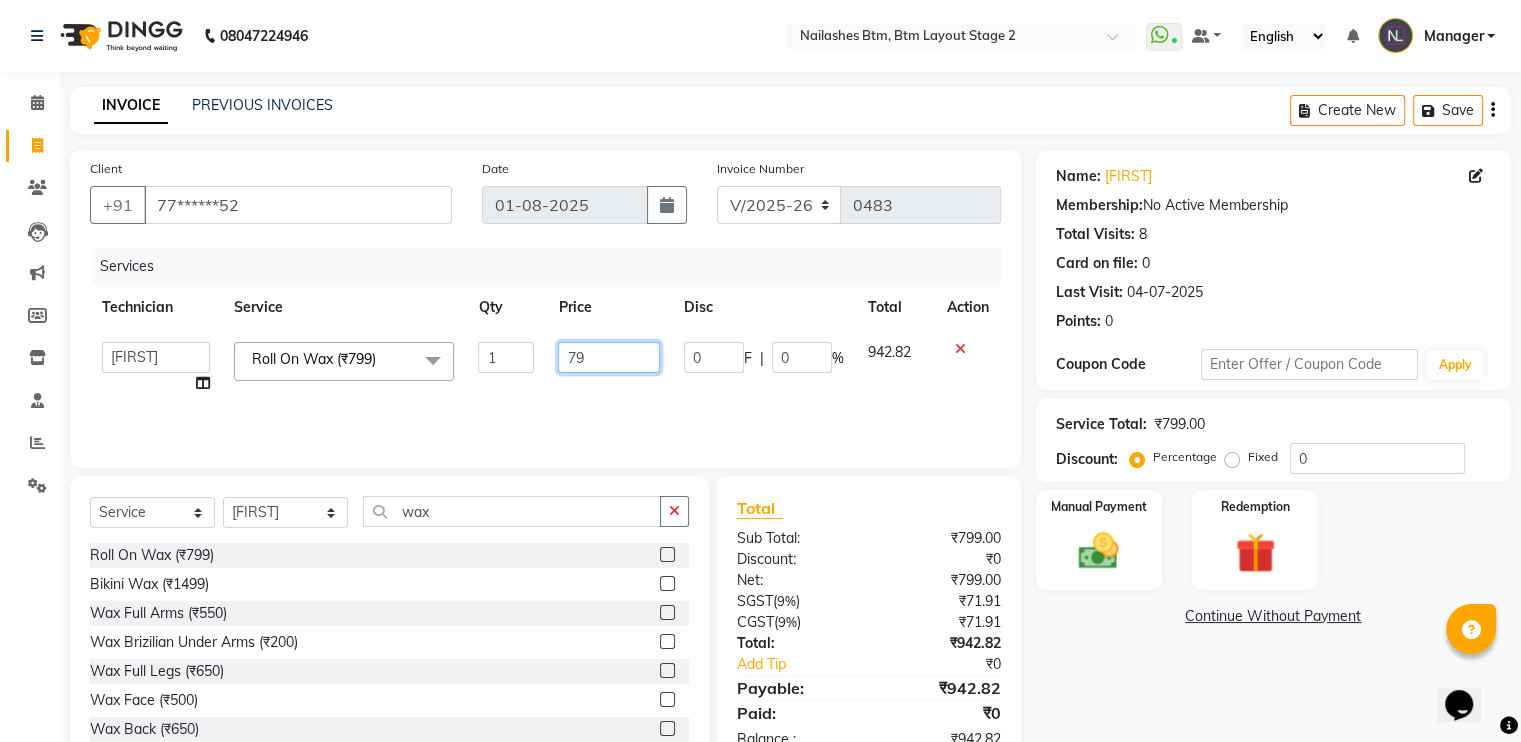 type on "7" 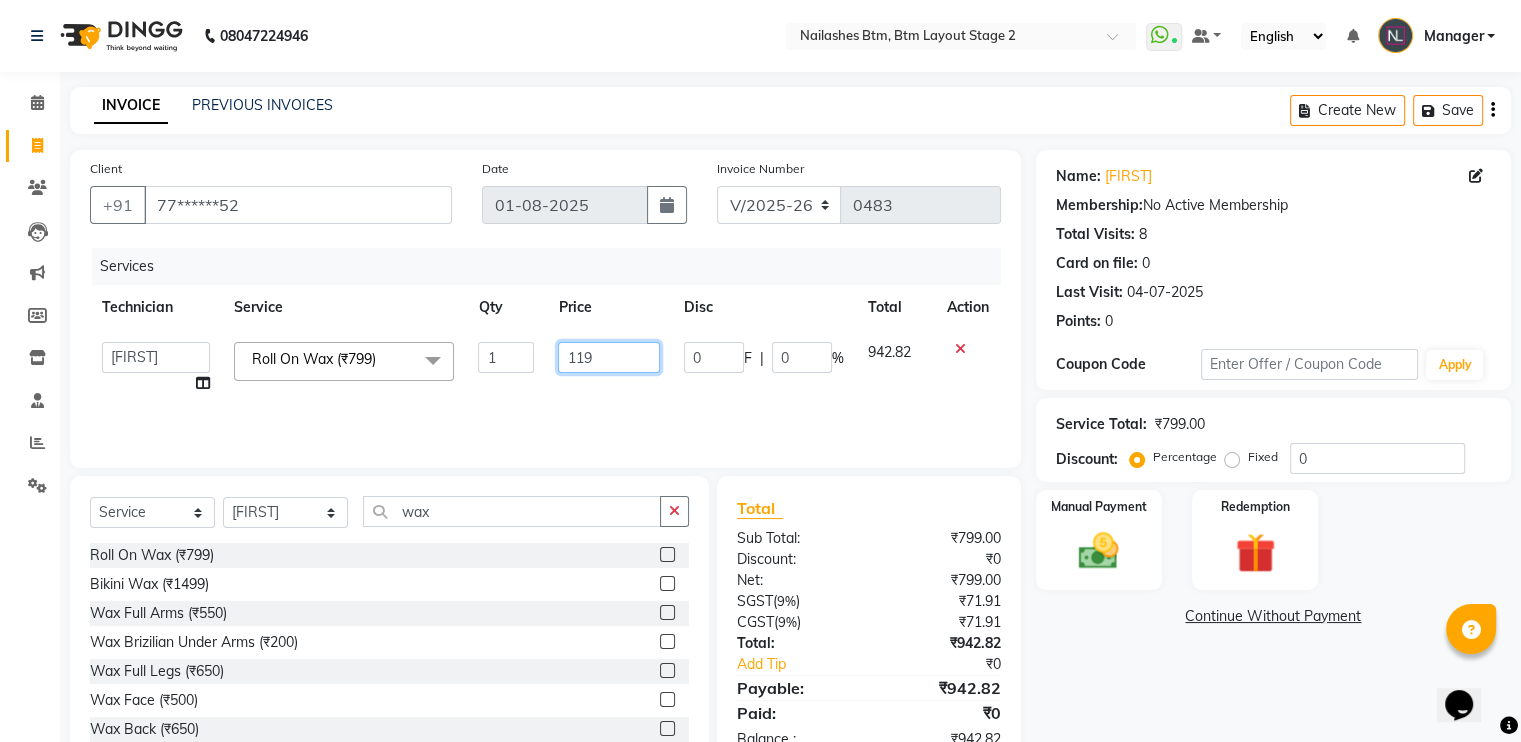 type on "1199" 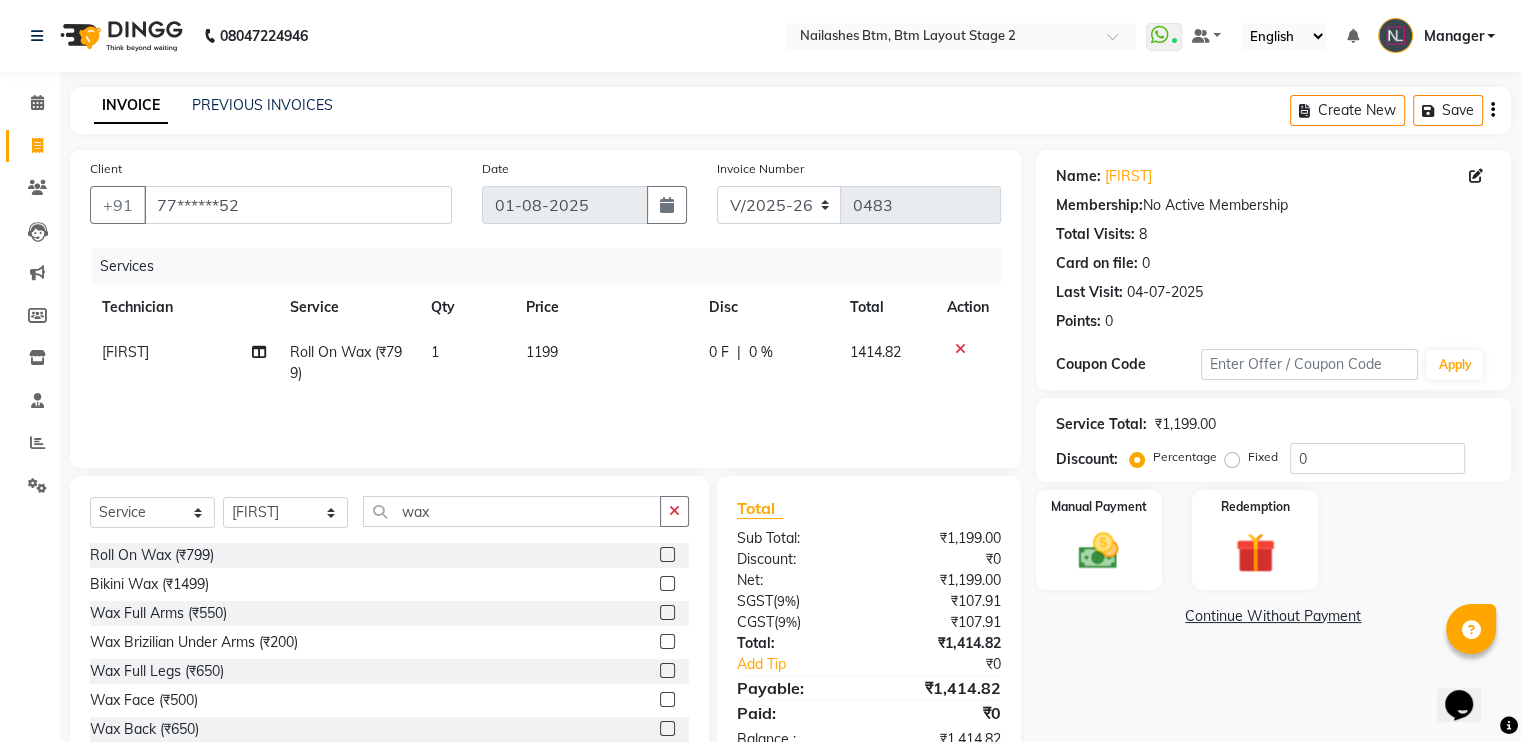 click on "Name: [FIRST]  Membership:  No Active Membership  Total Visits:  8 Card on file:  0 Last Visit:   04-07-2025 Points:   0  Coupon Code Apply Service Total:  ₹1,199.00  Discount:  Percentage   Fixed  0 Manual Payment Redemption  Continue Without Payment" 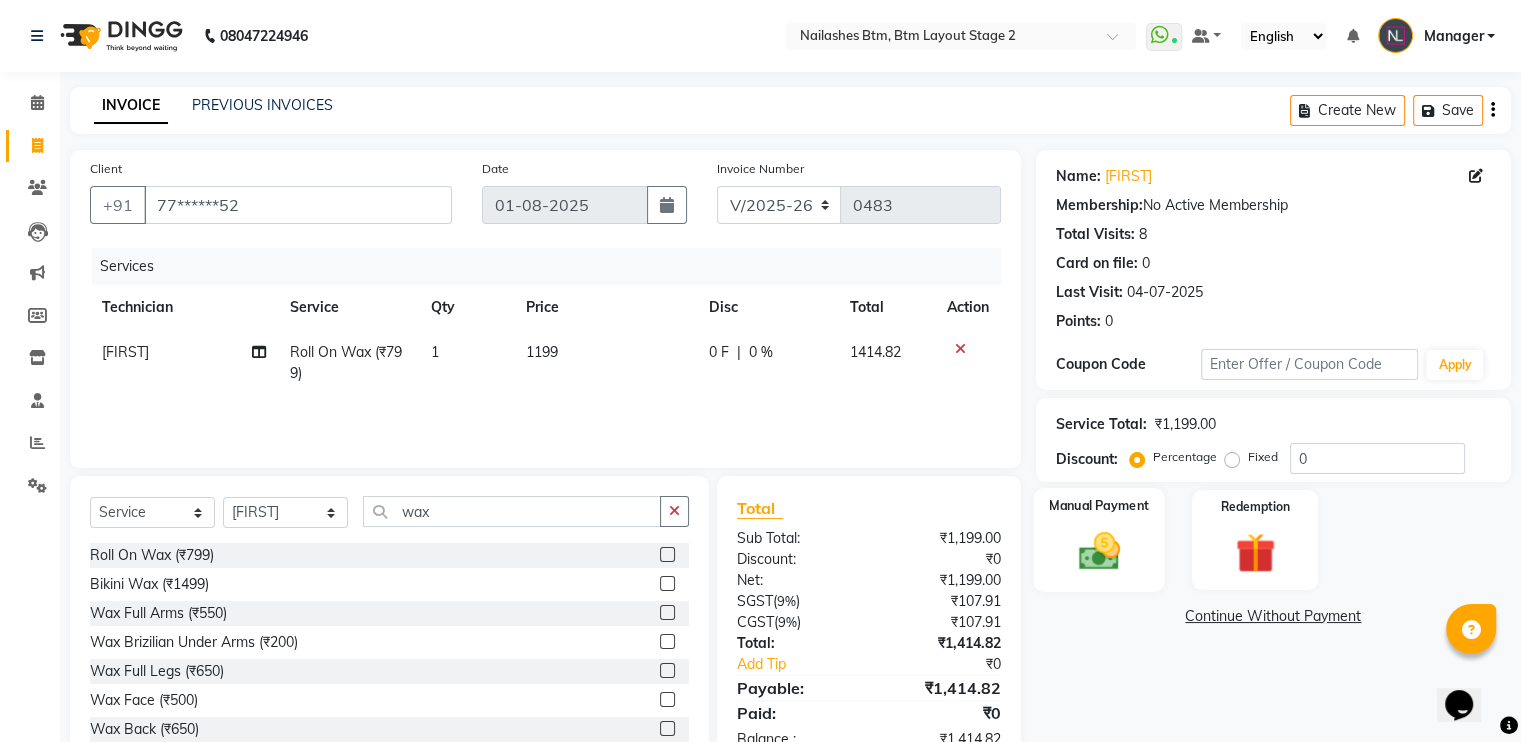 click 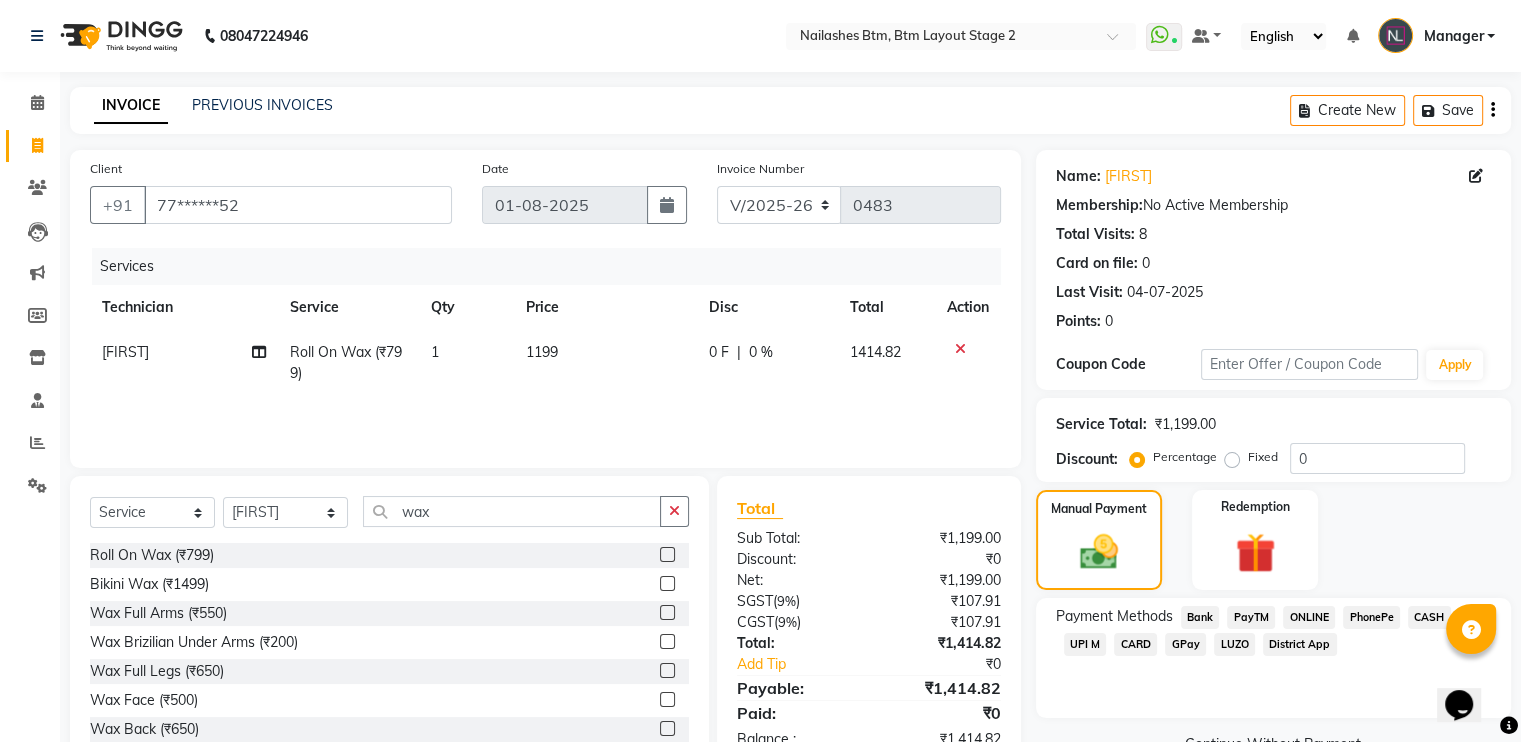 click on "GPay" 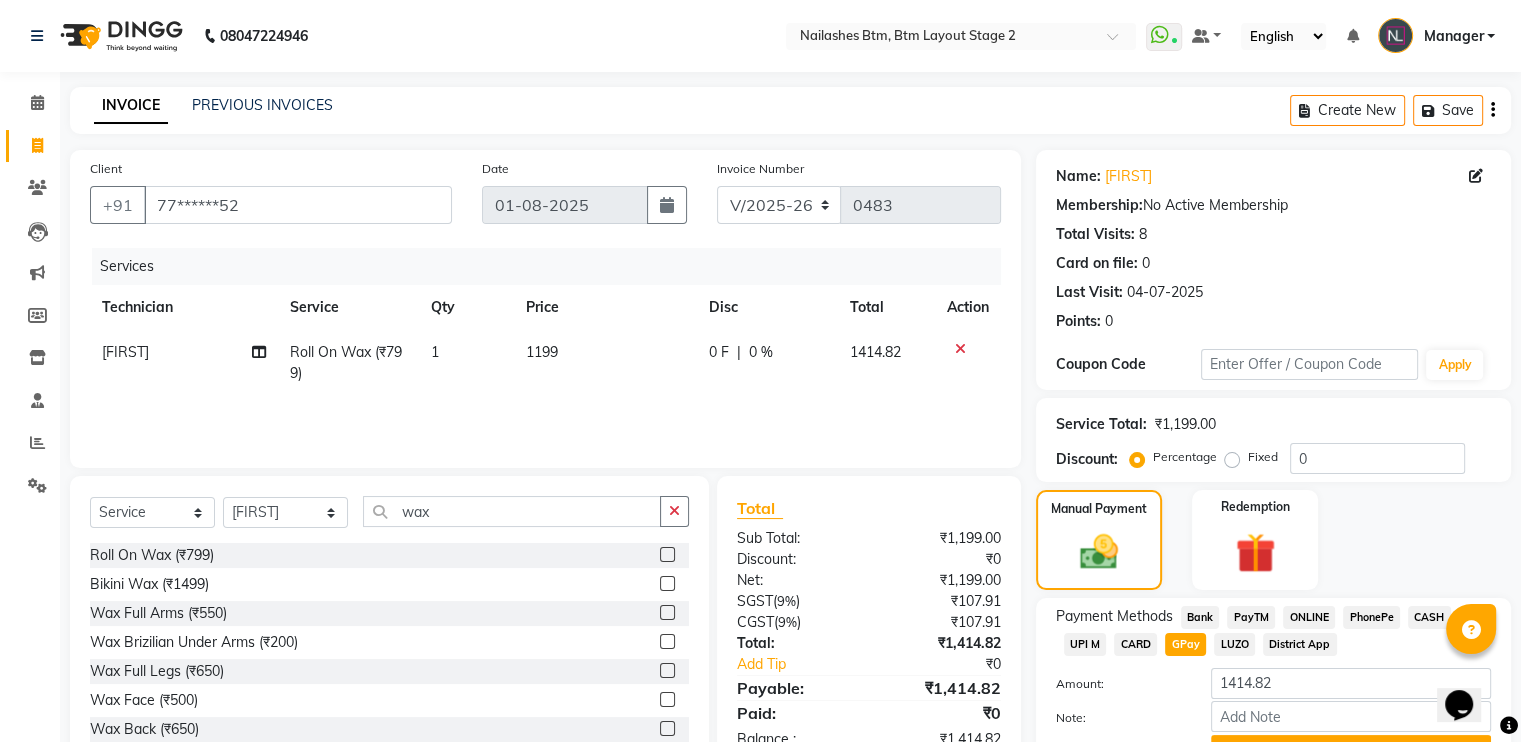 scroll, scrollTop: 104, scrollLeft: 0, axis: vertical 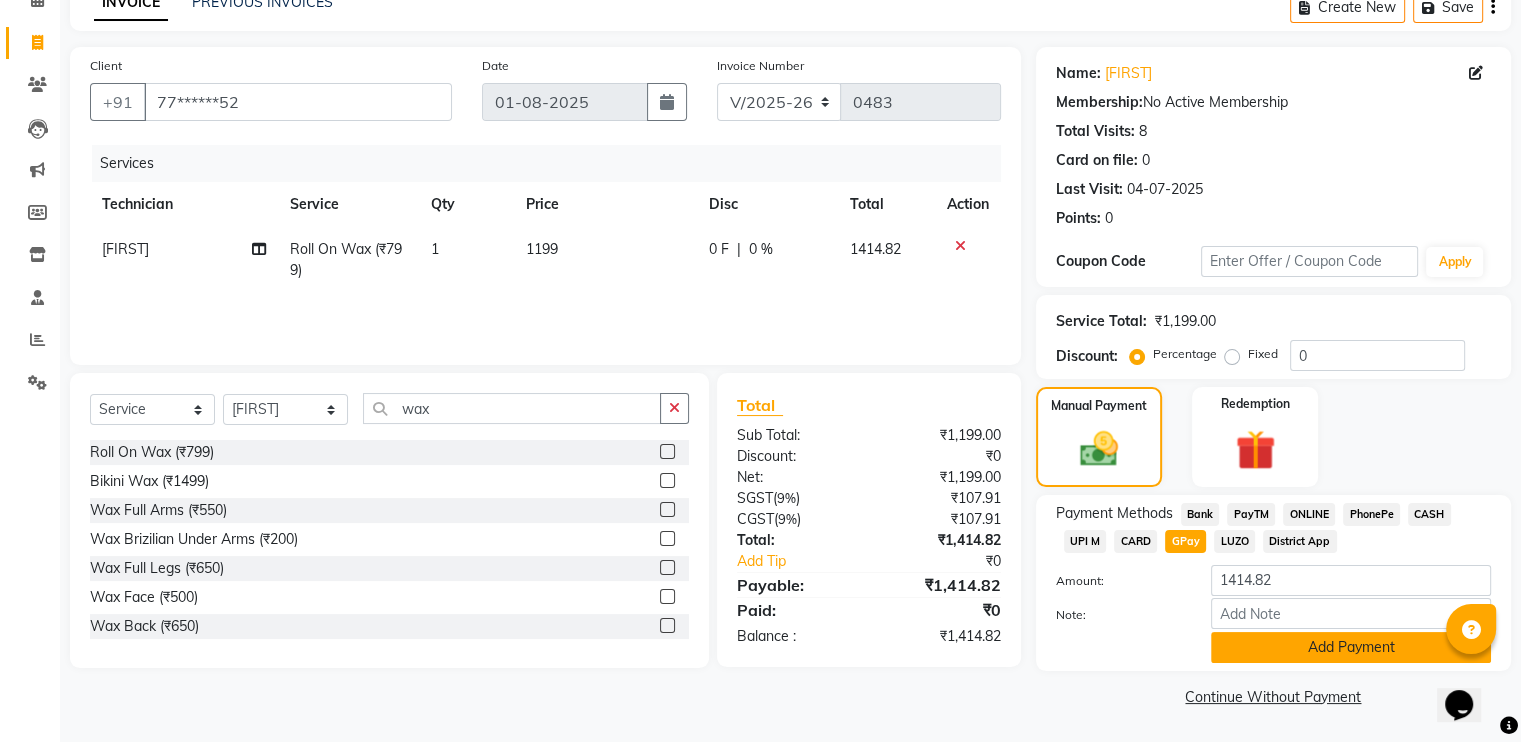 click on "Add Payment" 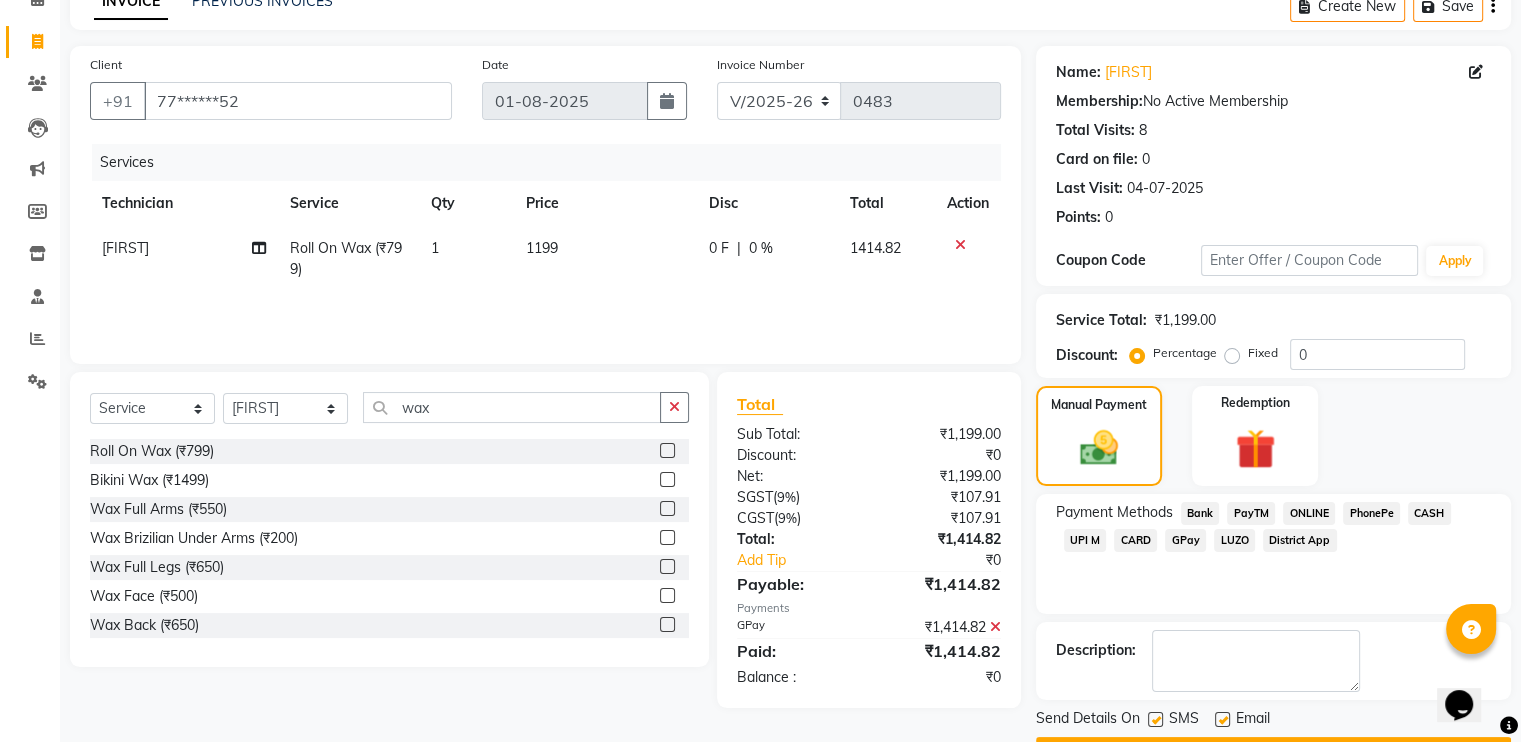 scroll, scrollTop: 158, scrollLeft: 0, axis: vertical 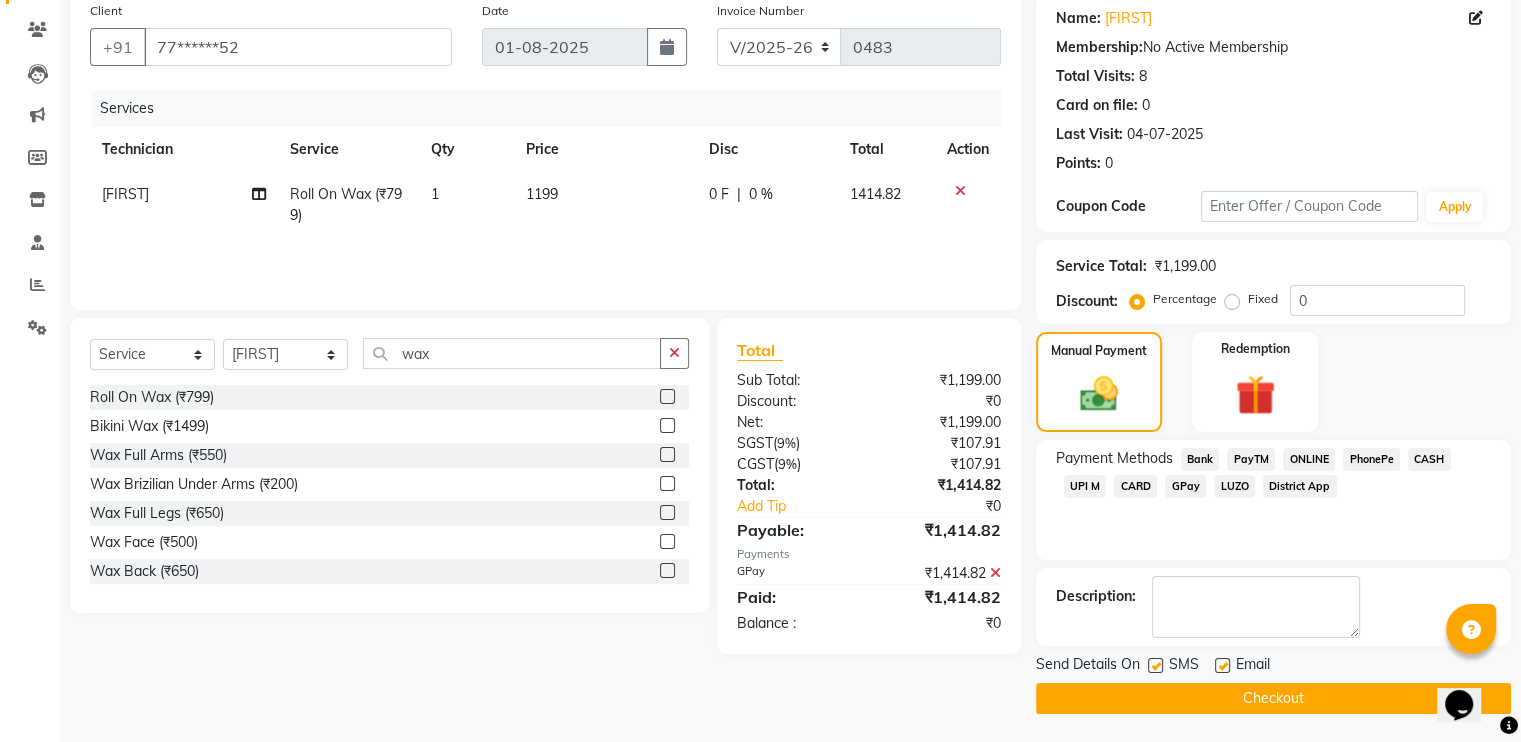 click on "Checkout" 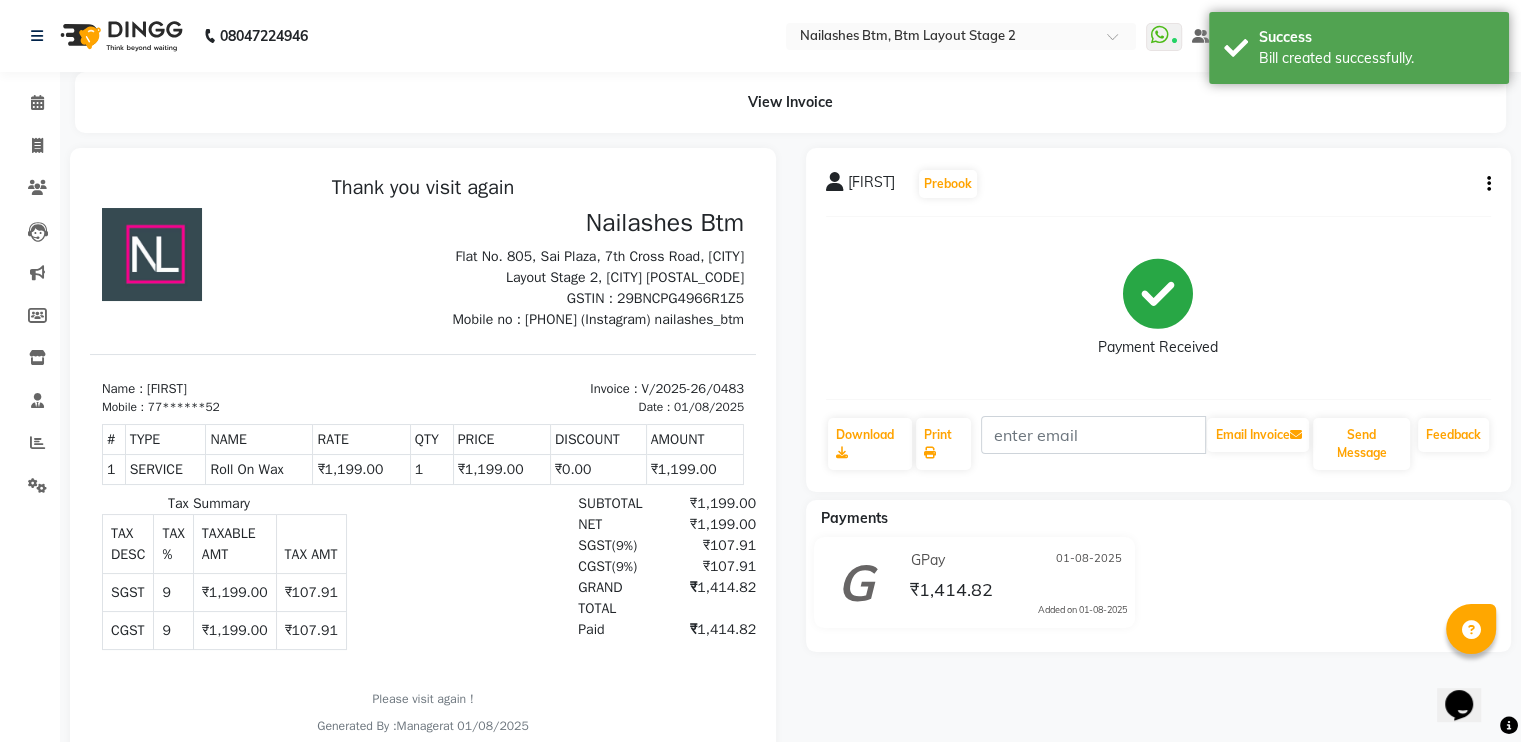 scroll, scrollTop: 0, scrollLeft: 0, axis: both 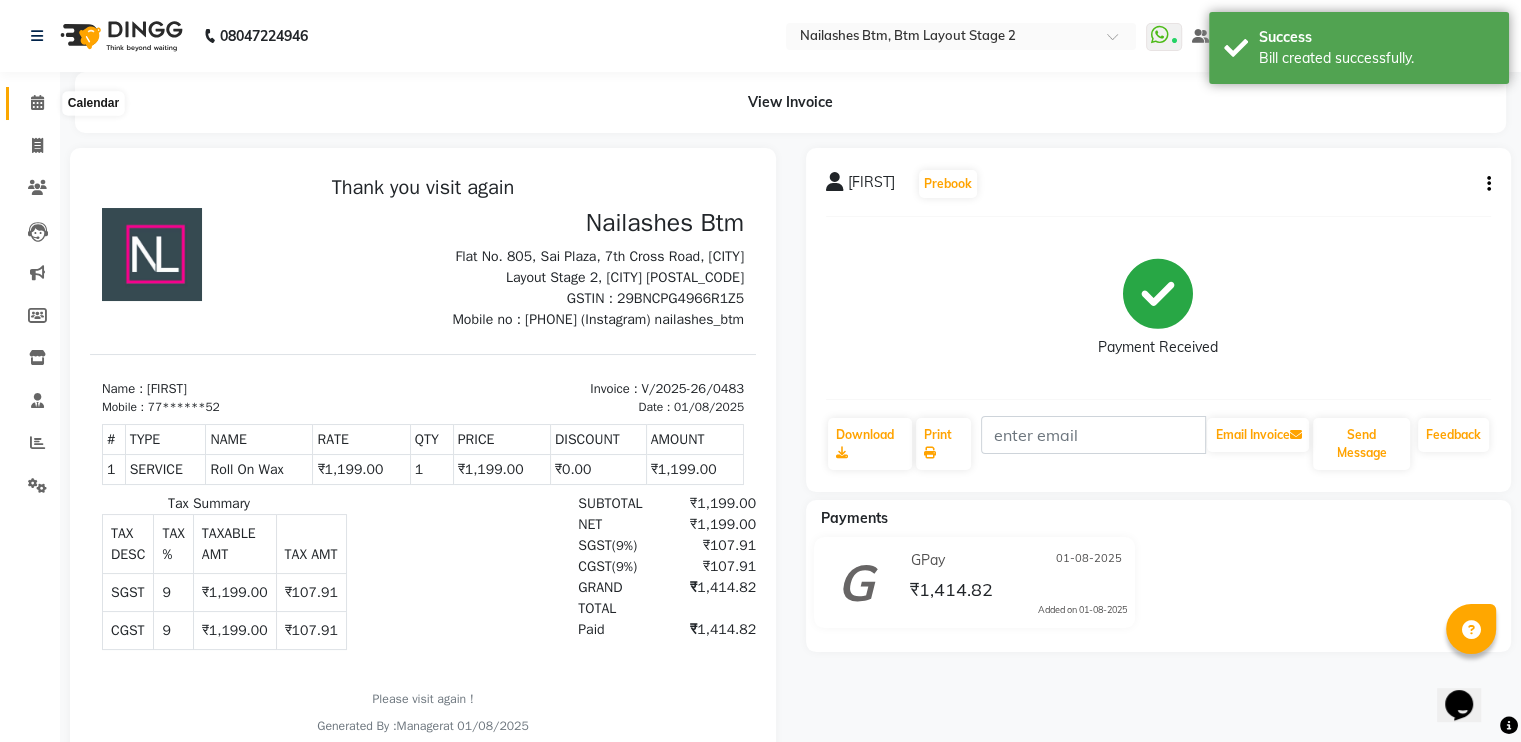 click 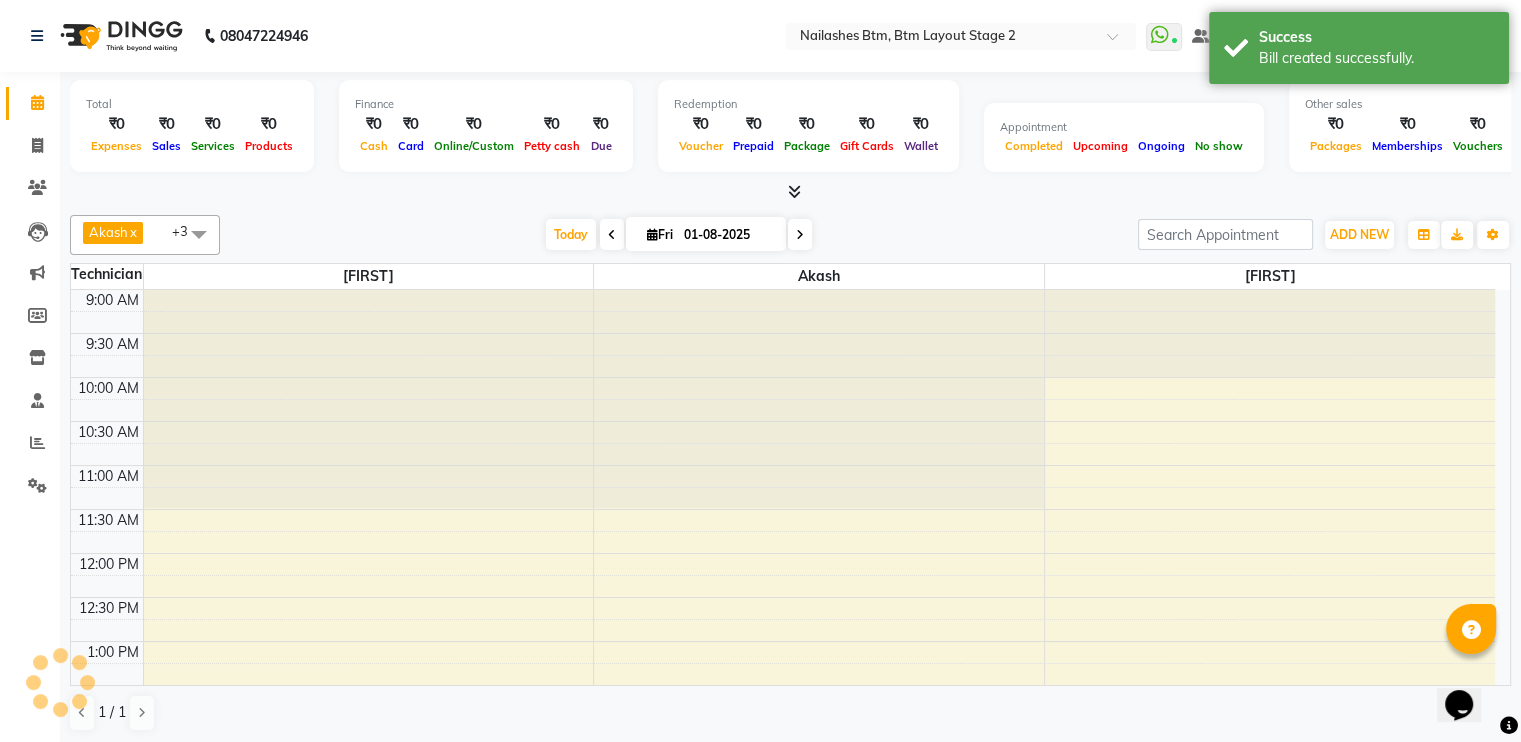 scroll, scrollTop: 0, scrollLeft: 0, axis: both 